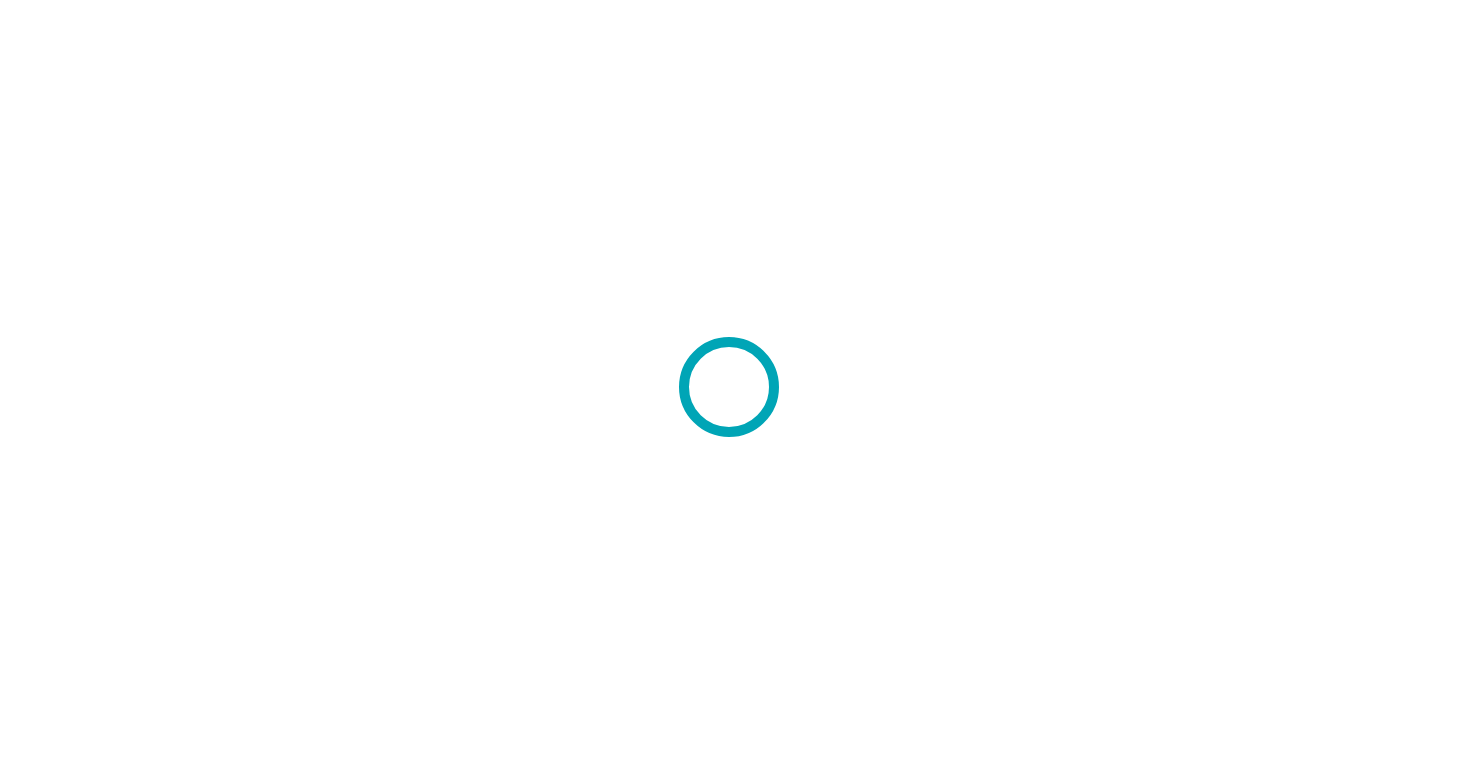 scroll, scrollTop: 0, scrollLeft: 0, axis: both 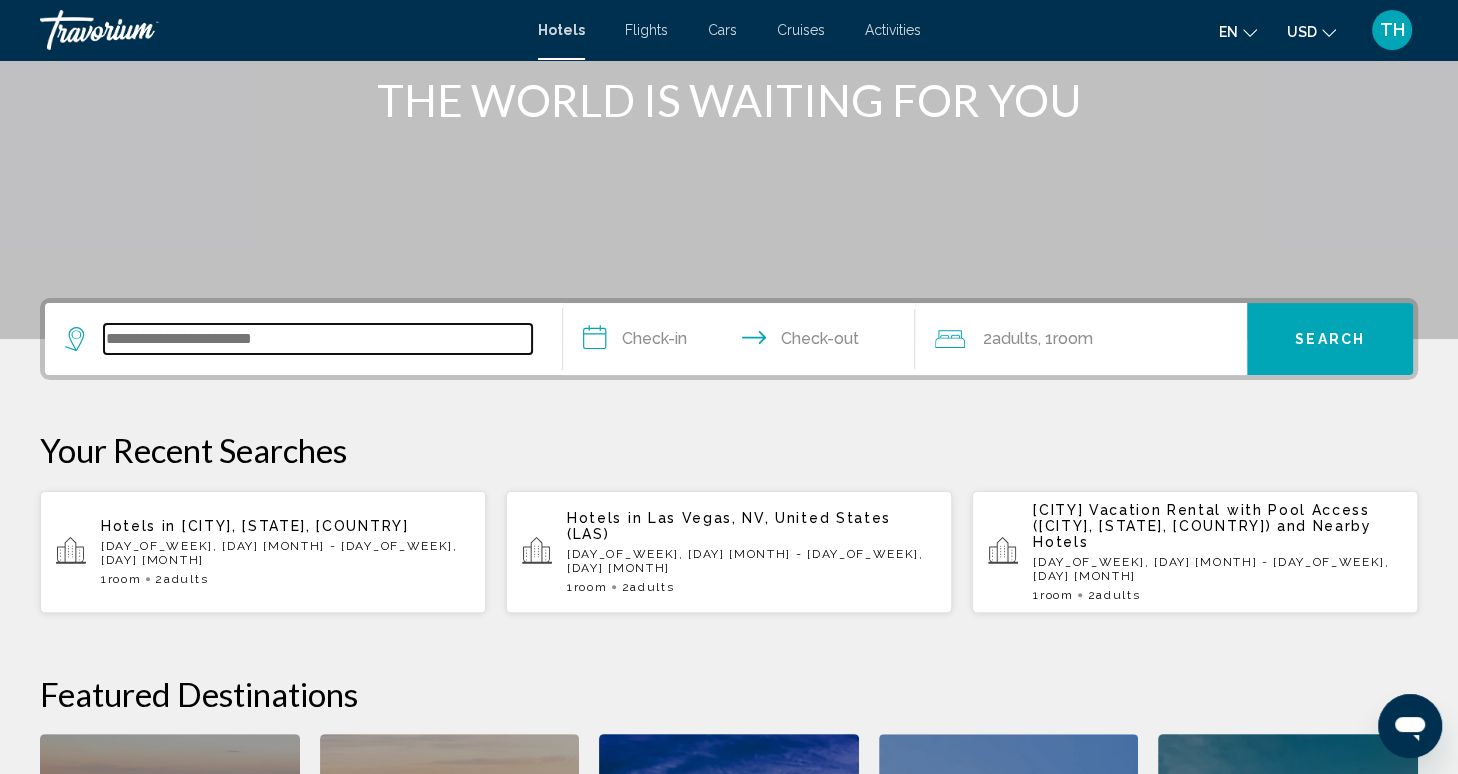 click at bounding box center [318, 339] 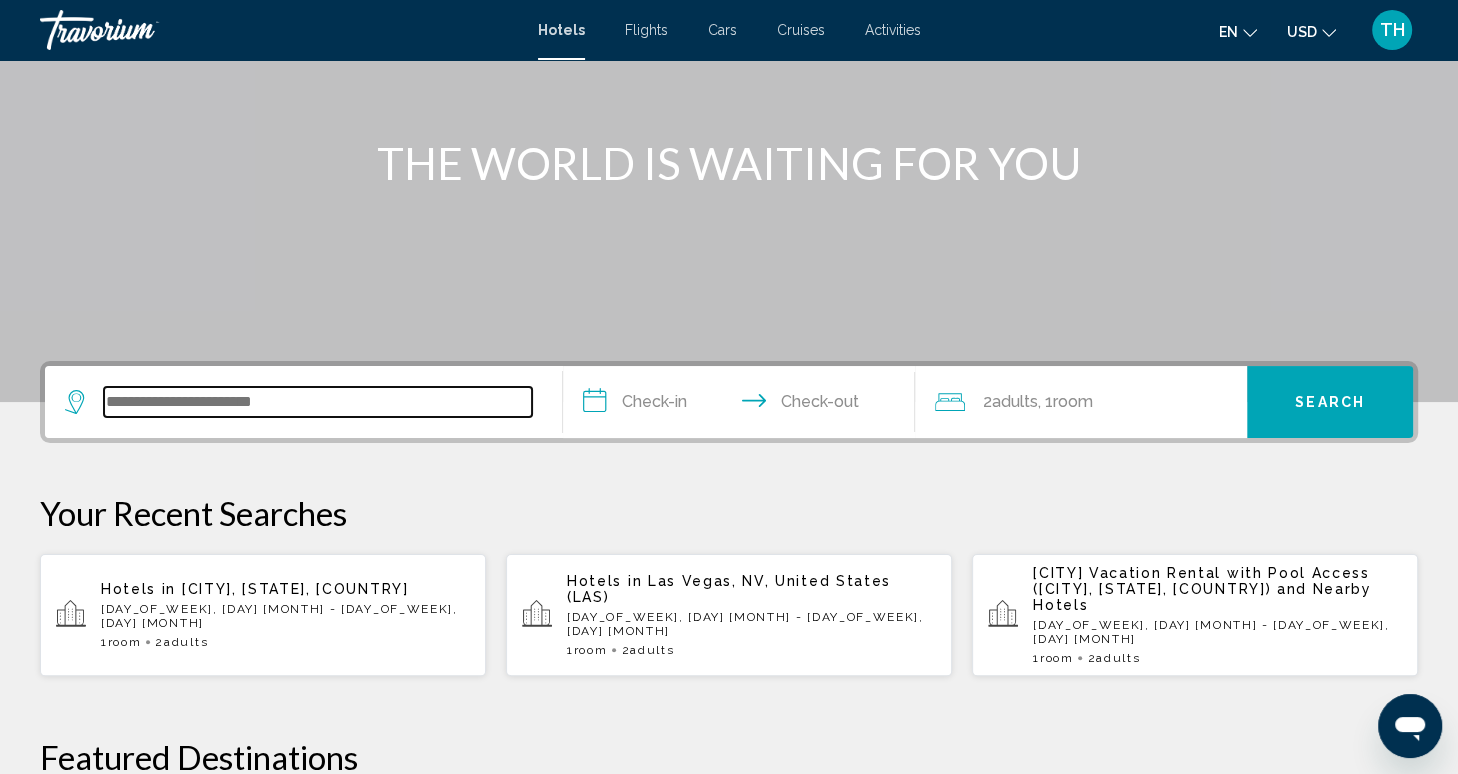 scroll, scrollTop: 186, scrollLeft: 0, axis: vertical 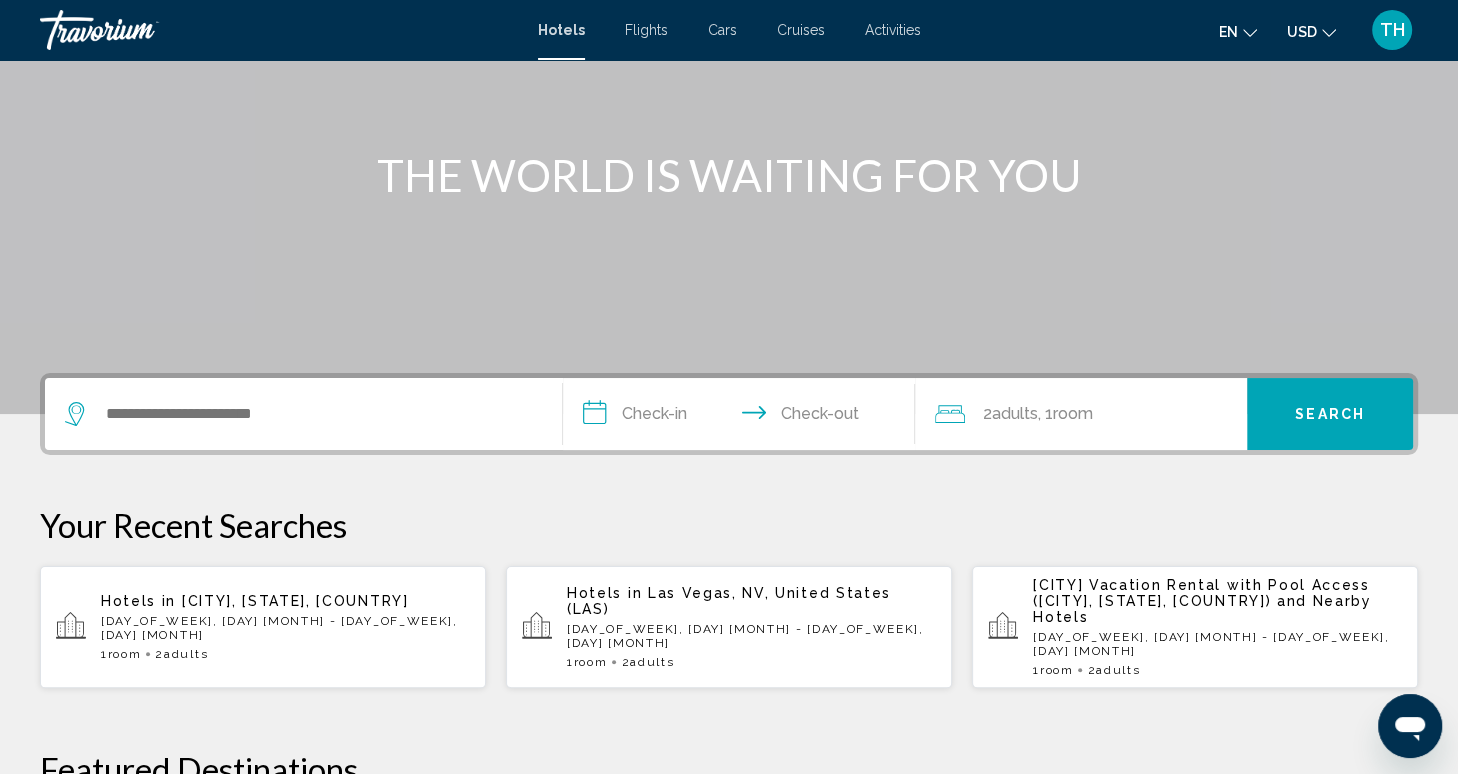 click on "Flights" at bounding box center (646, 30) 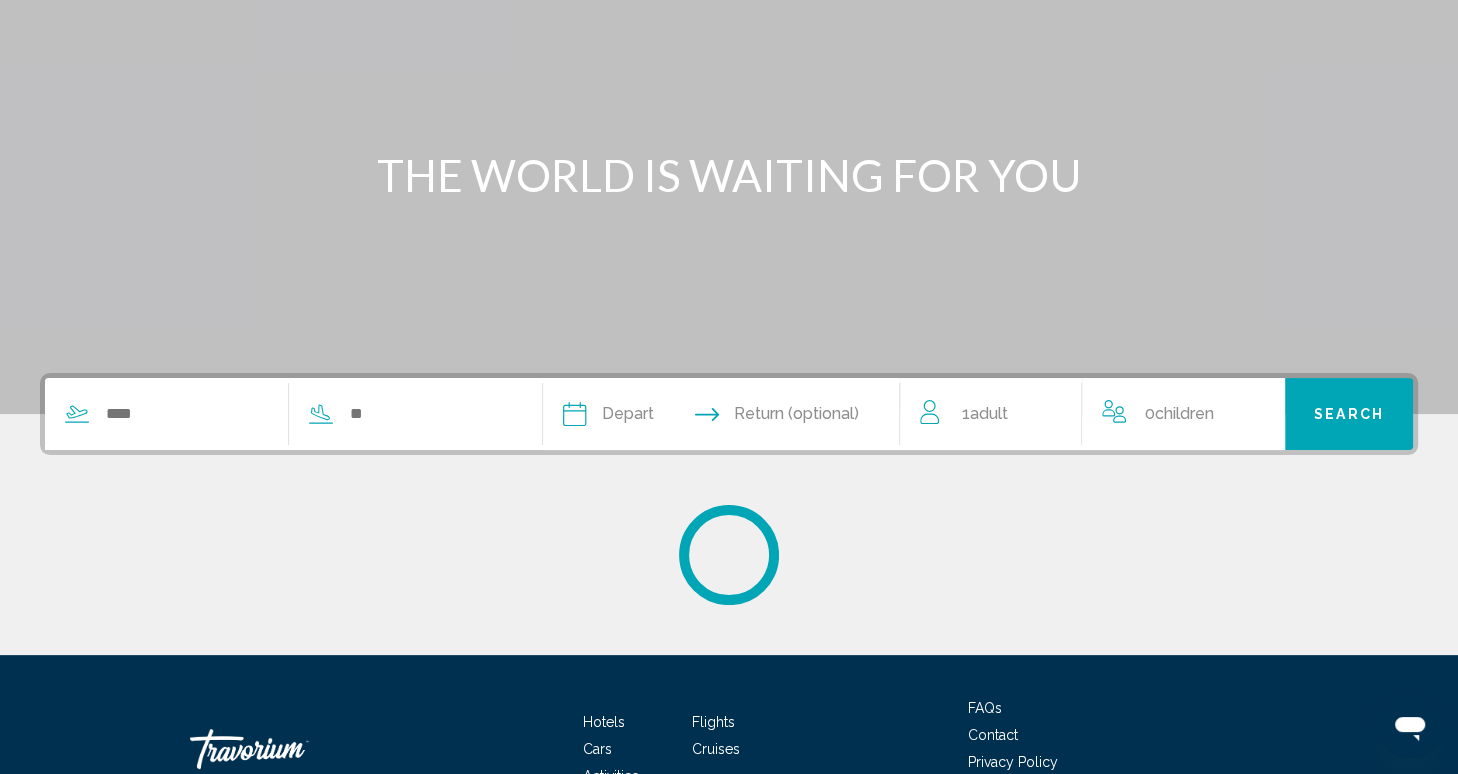 scroll, scrollTop: 0, scrollLeft: 0, axis: both 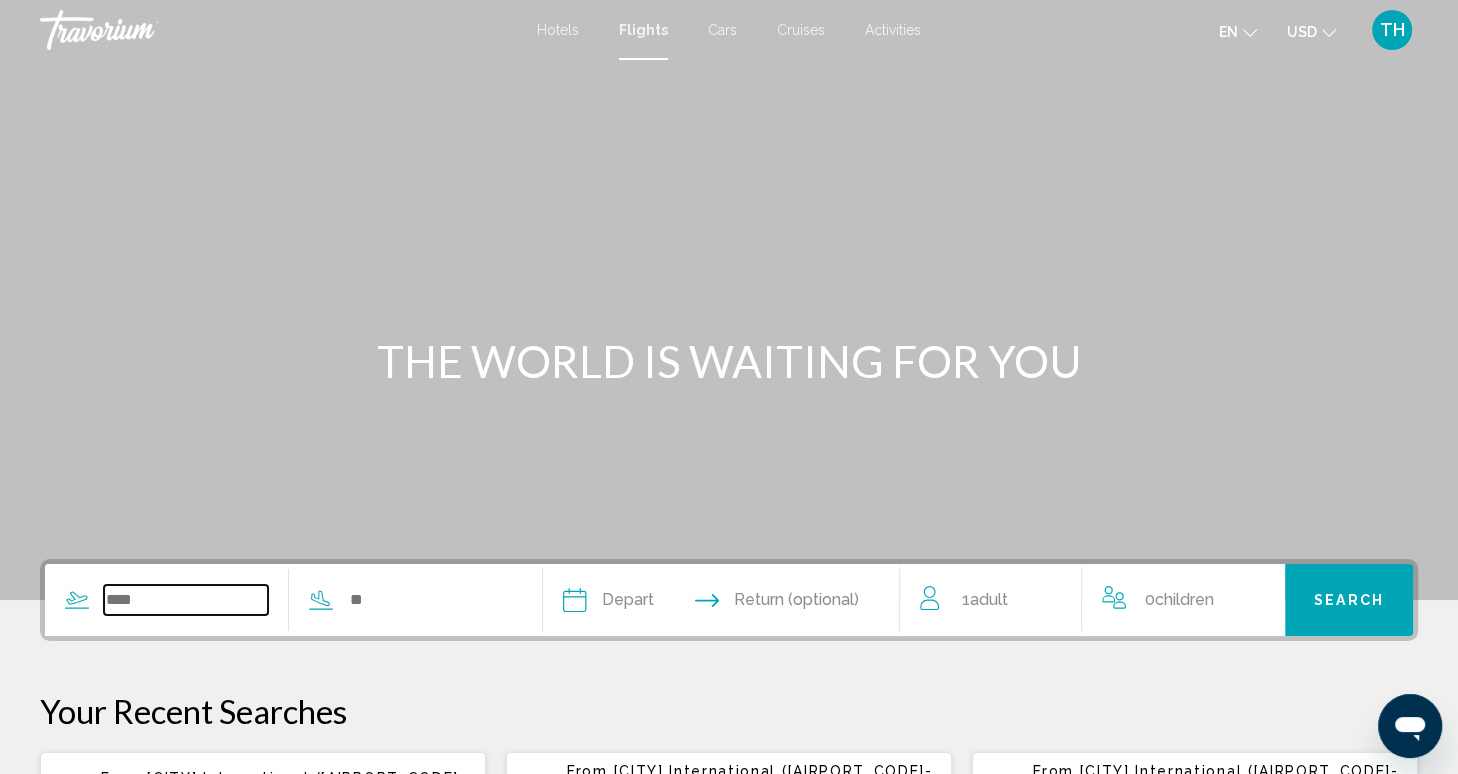 click at bounding box center [186, 600] 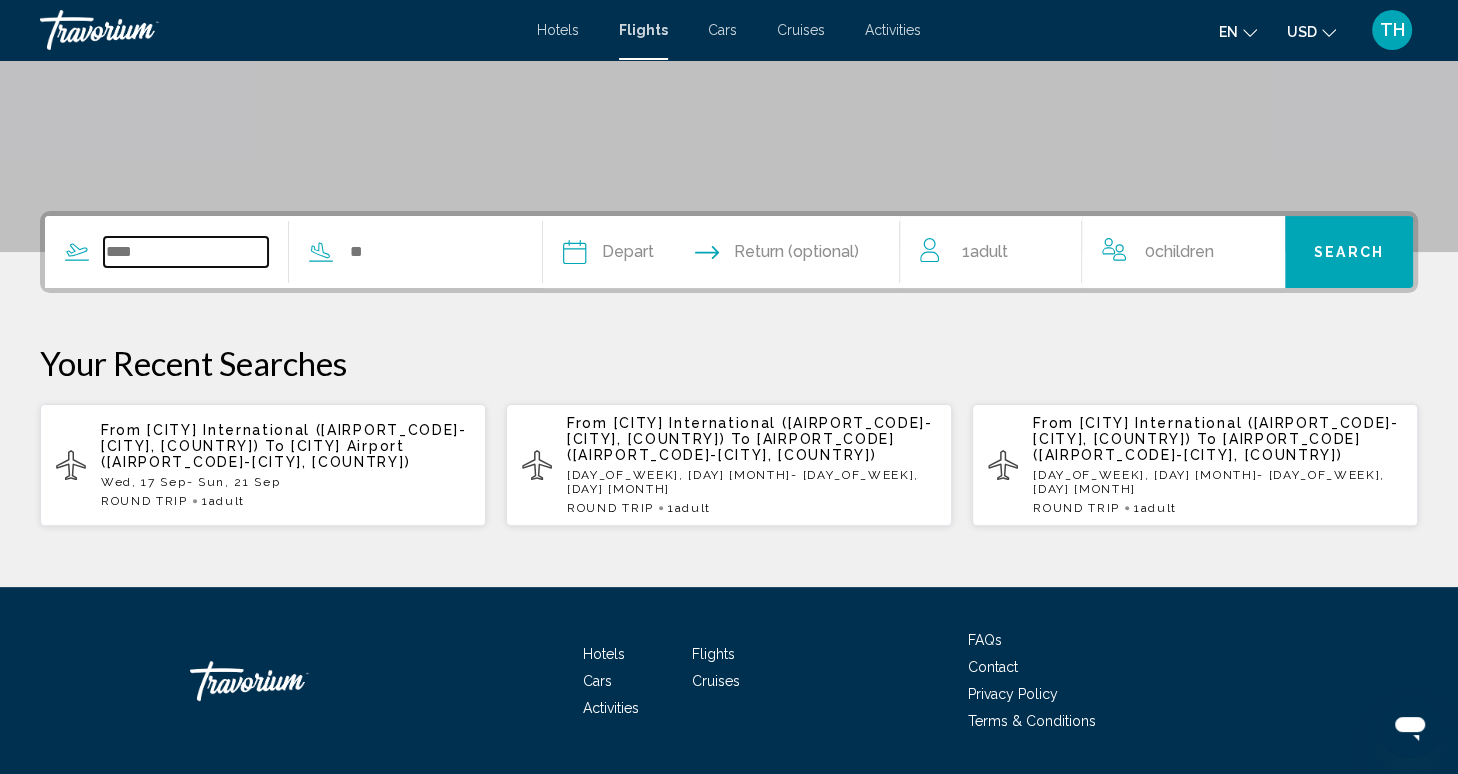 scroll, scrollTop: 390, scrollLeft: 0, axis: vertical 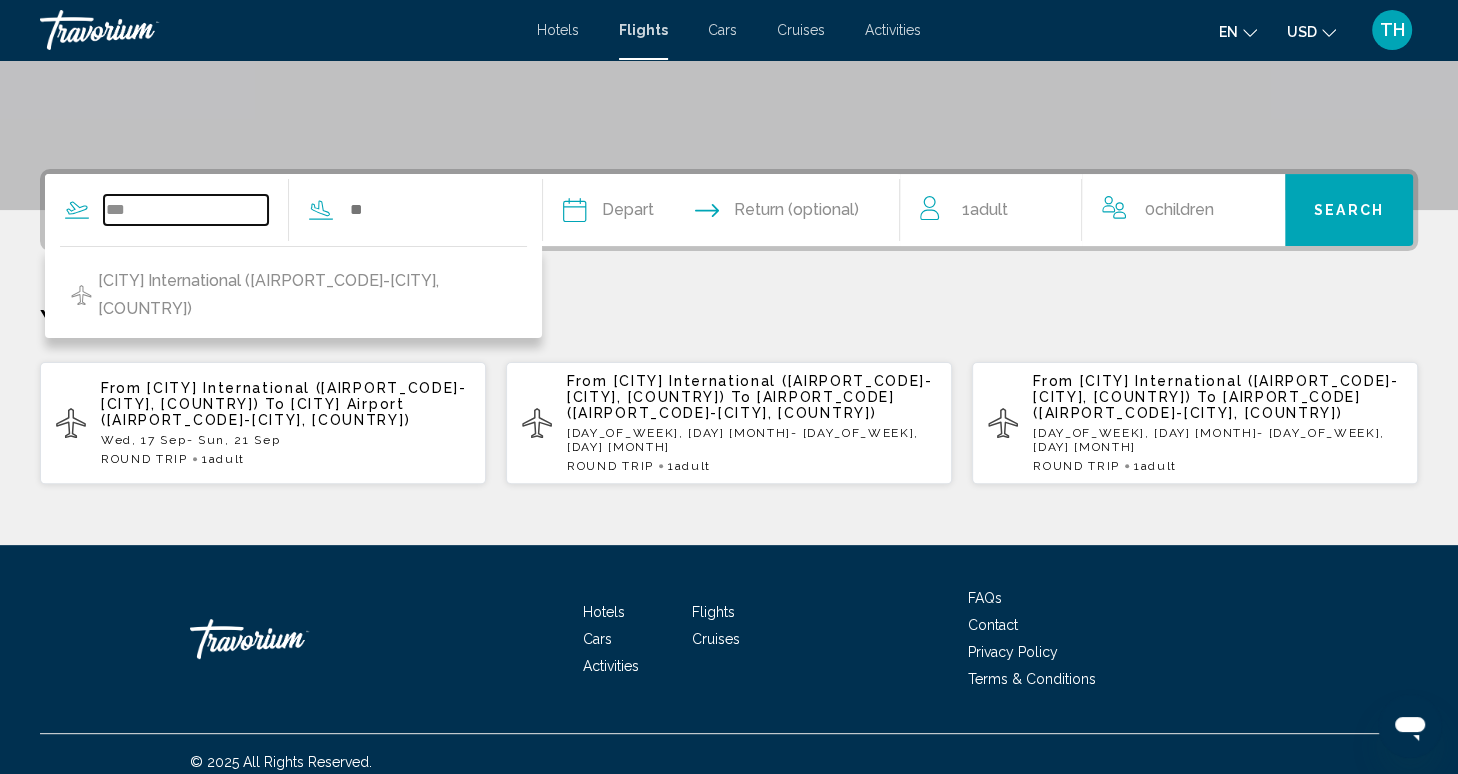 type on "***" 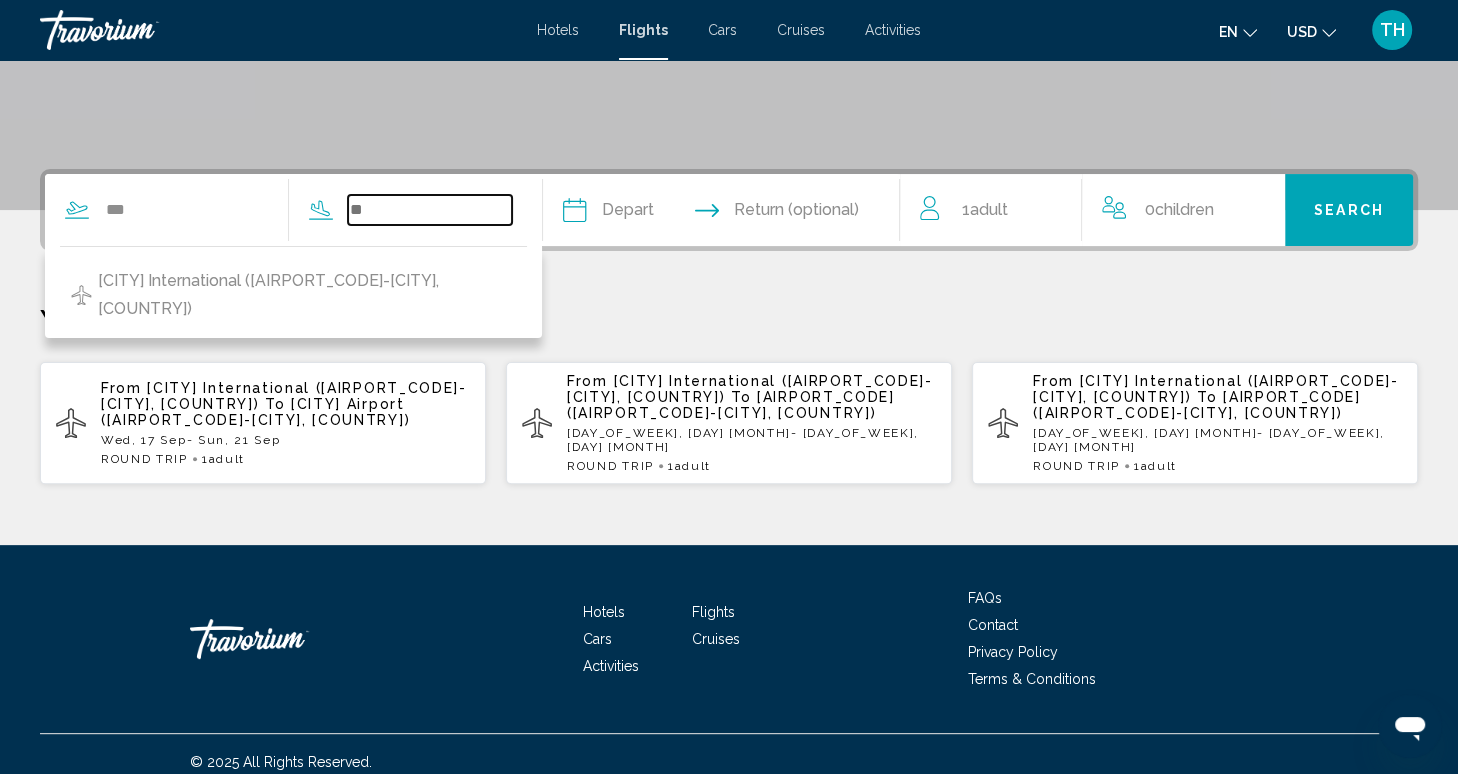 click at bounding box center (430, 210) 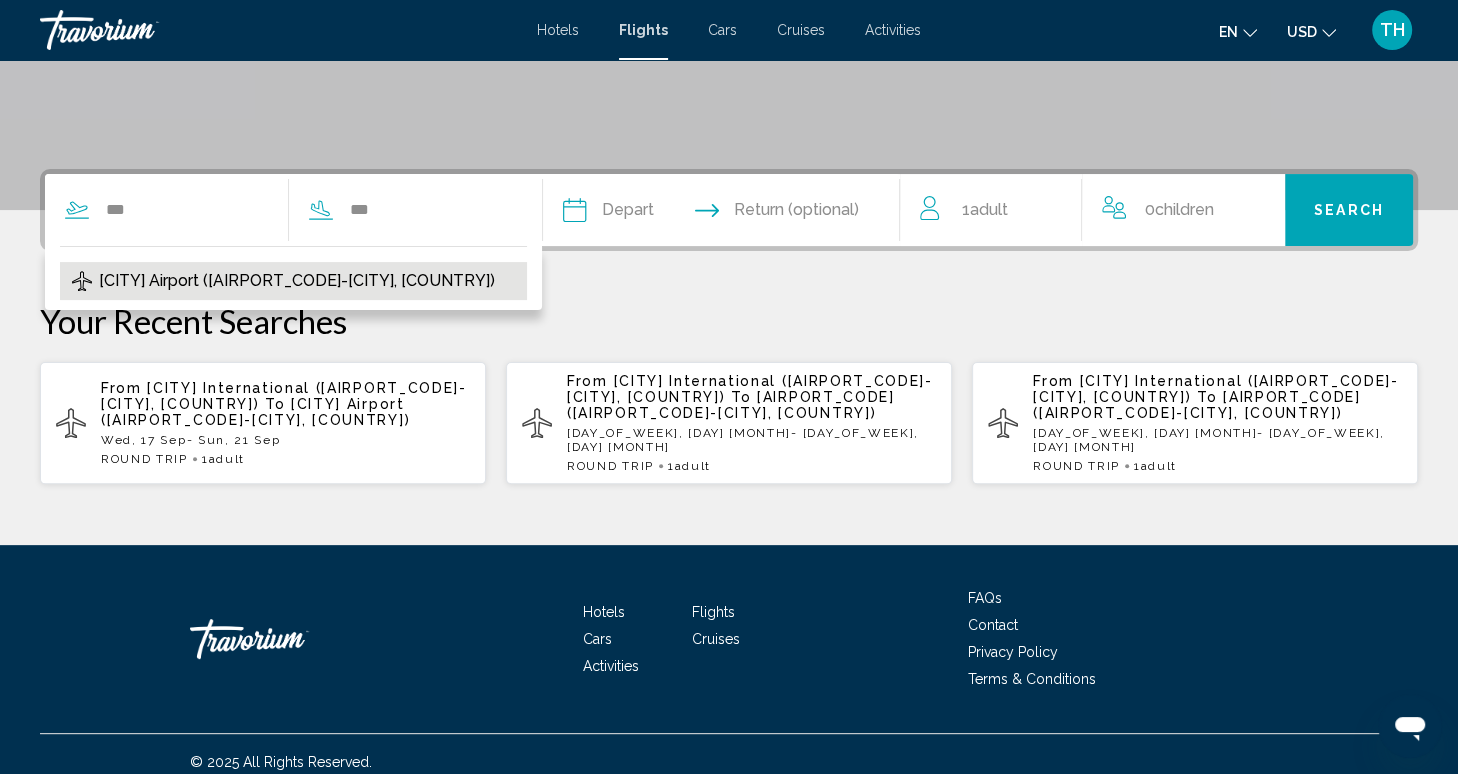 click on "[AIRPORT] ([AIRPORT_CODE]-[CITY], [COUNTRY])" at bounding box center (297, 281) 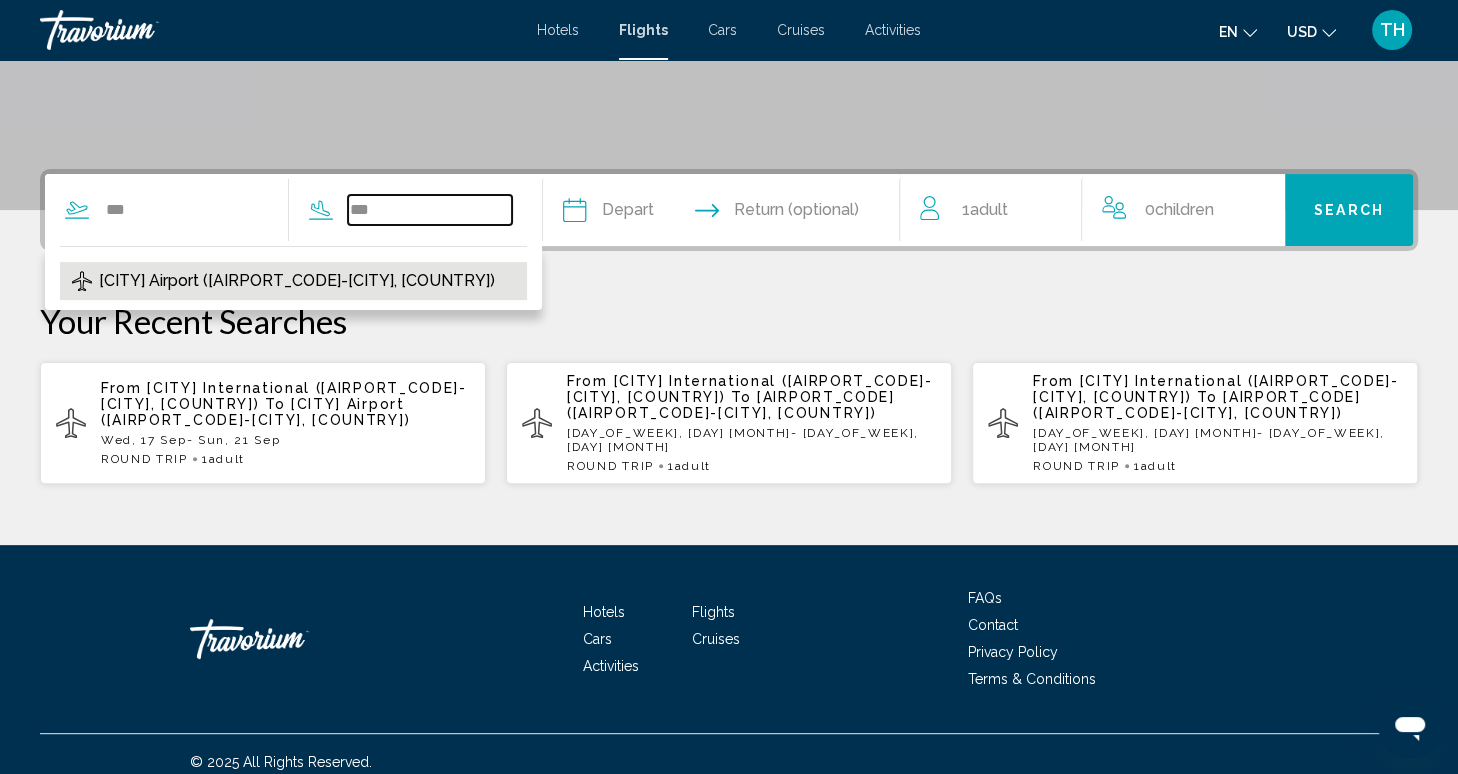 type on "**********" 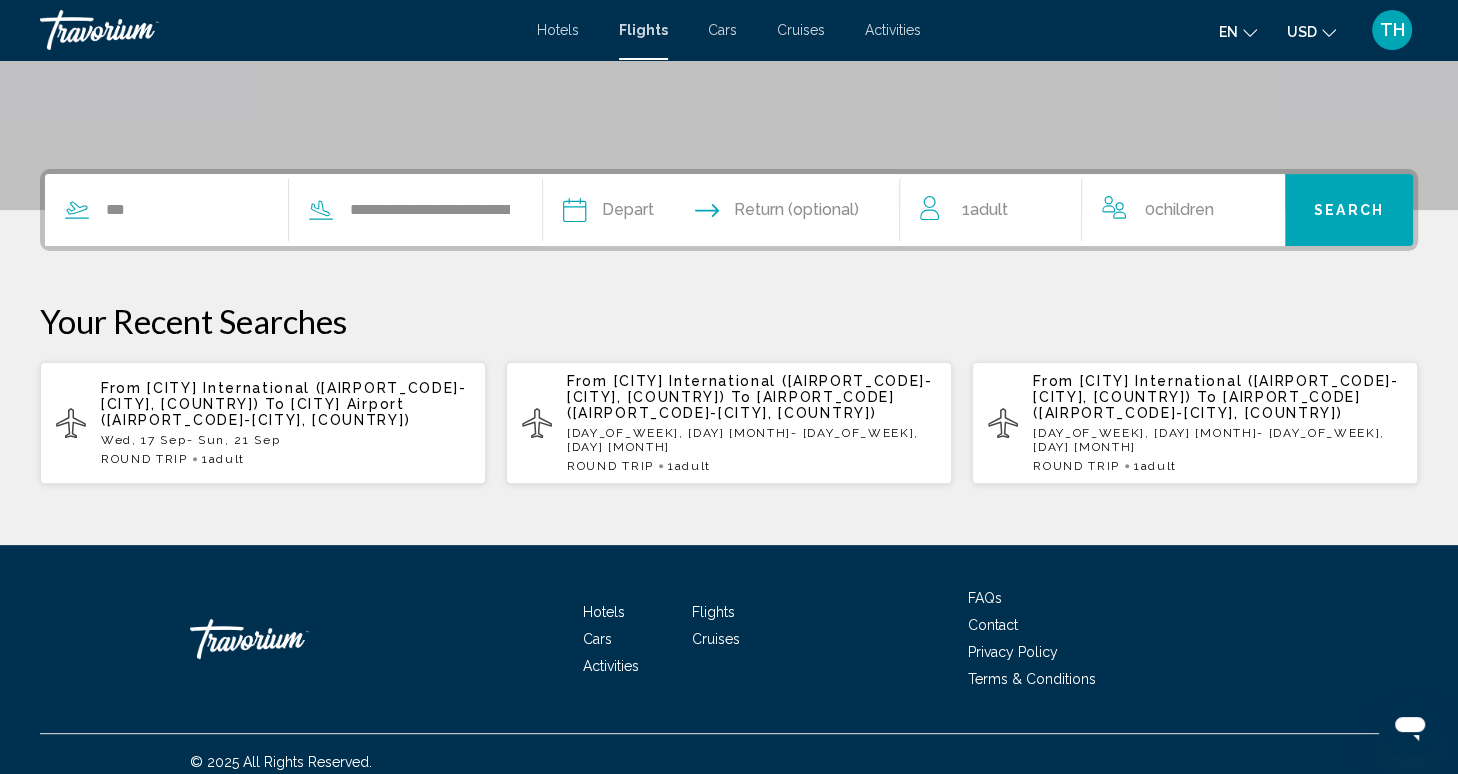 click at bounding box center [646, 213] 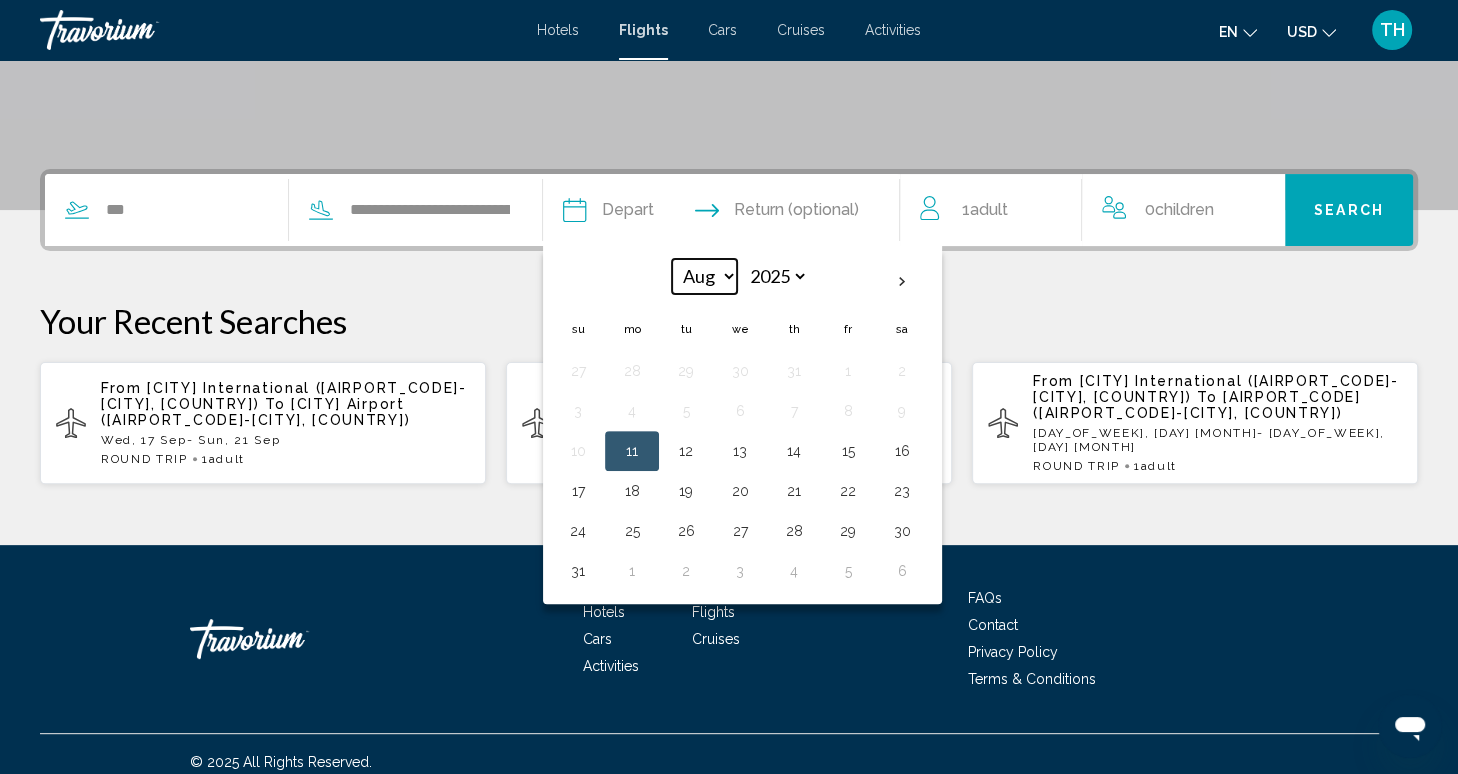 click on "*** *** *** *** *** *** *** *** *** *** *** ***" at bounding box center (704, 276) 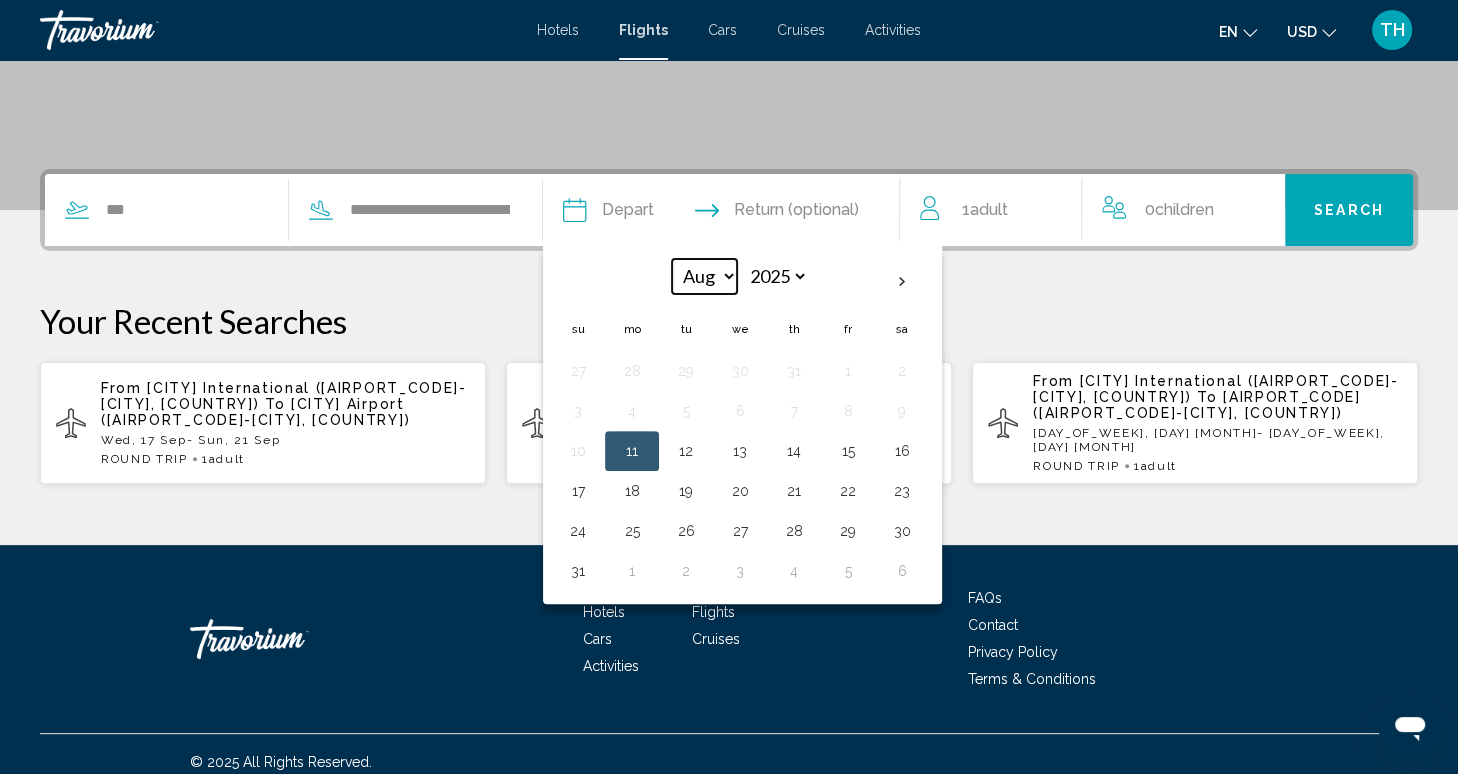 select on "*" 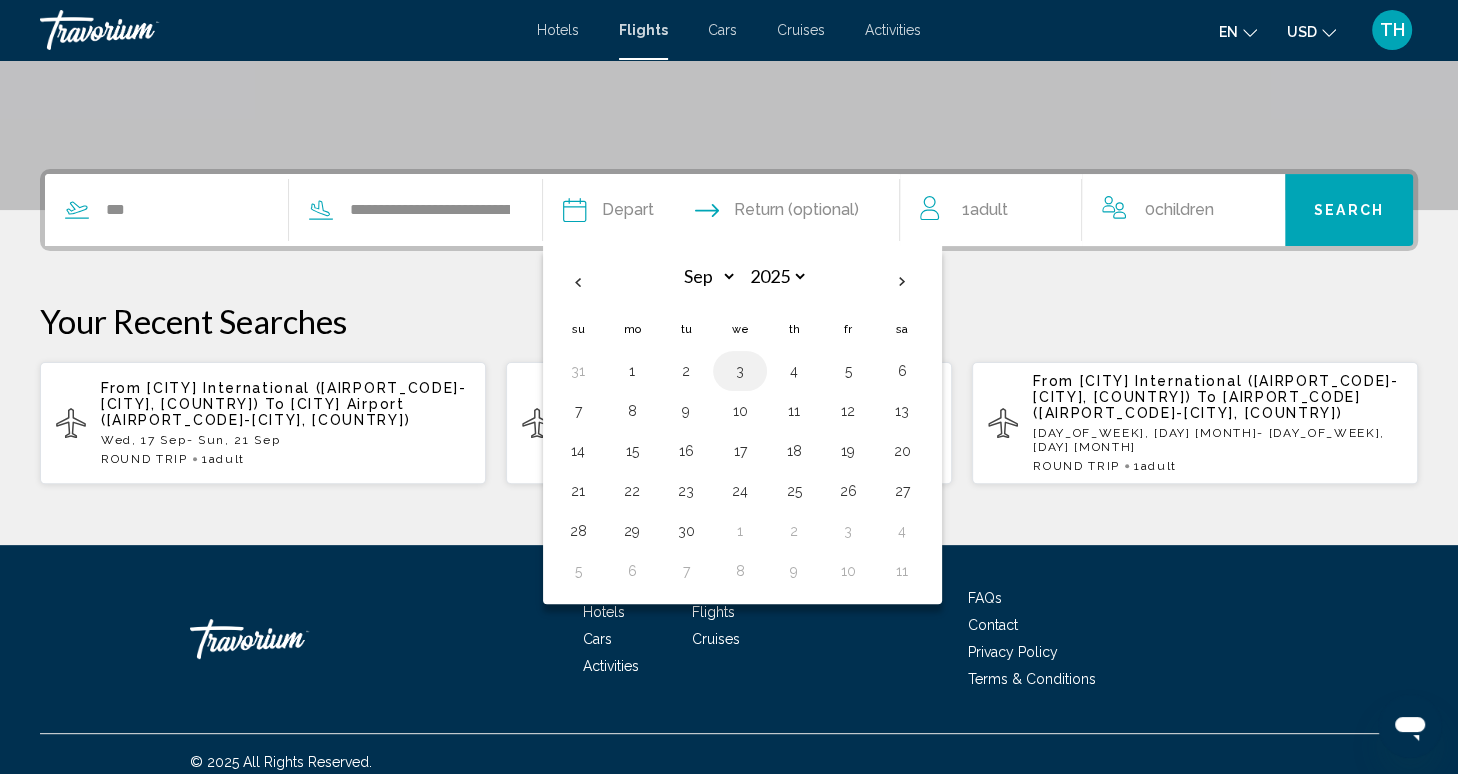 click on "3" at bounding box center [740, 371] 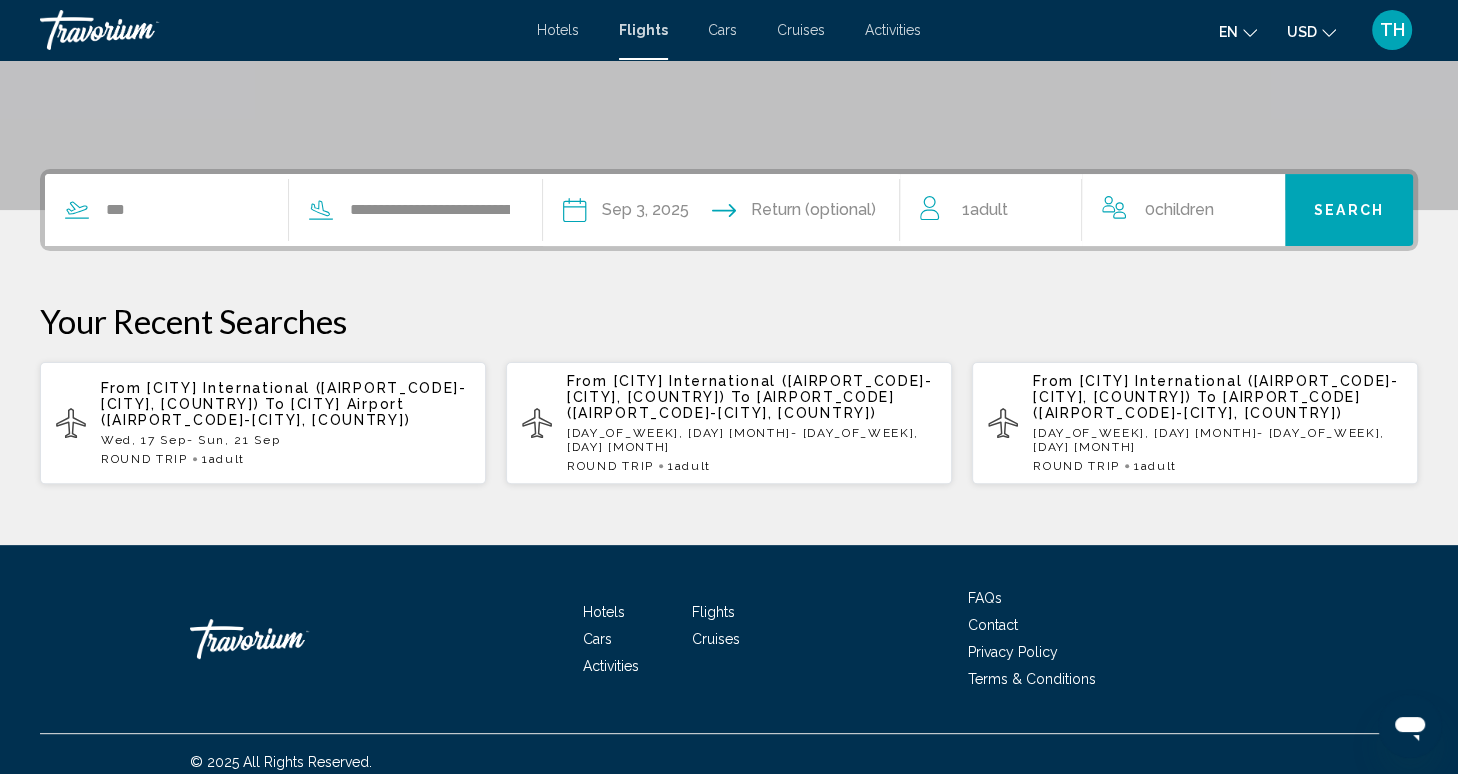 click at bounding box center (820, 213) 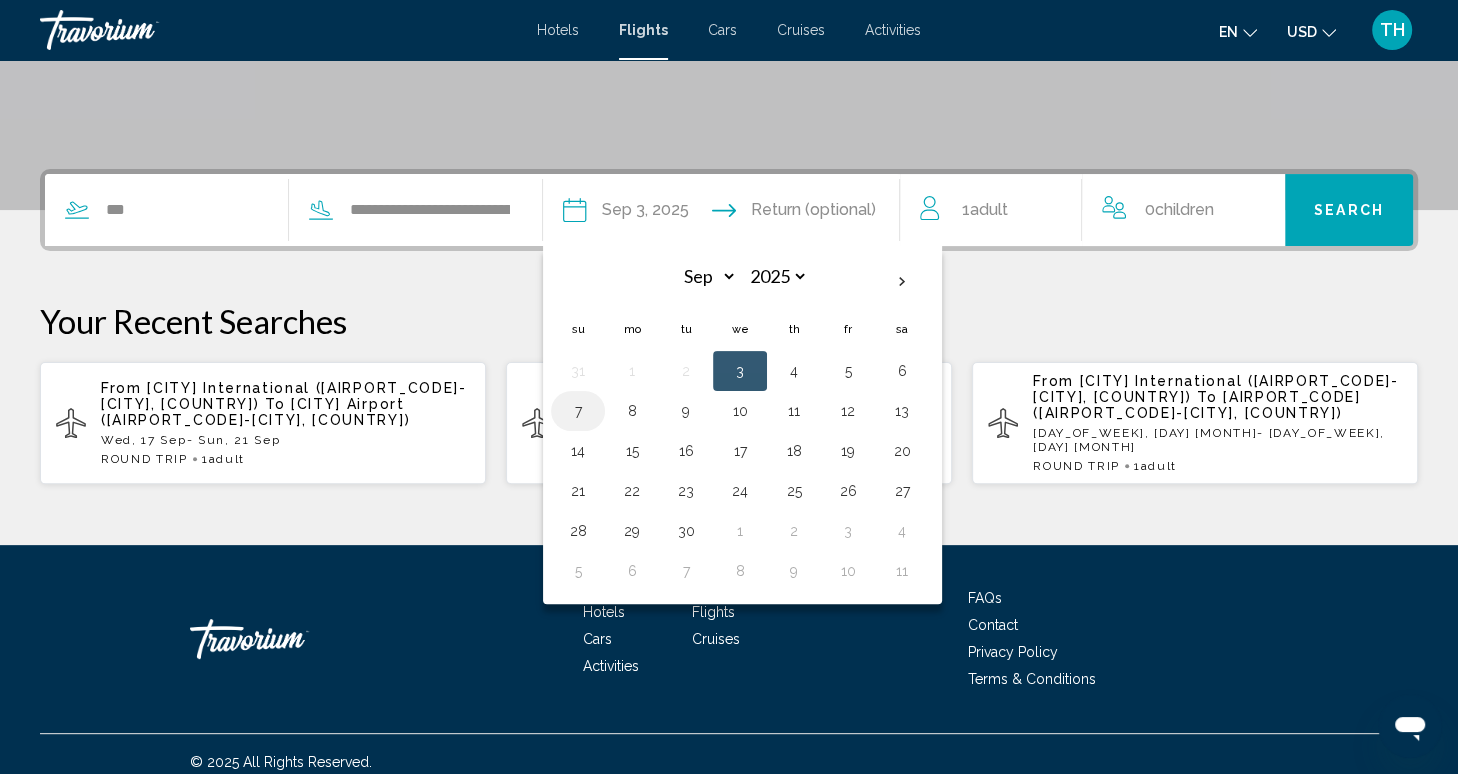 click on "7" at bounding box center [578, 411] 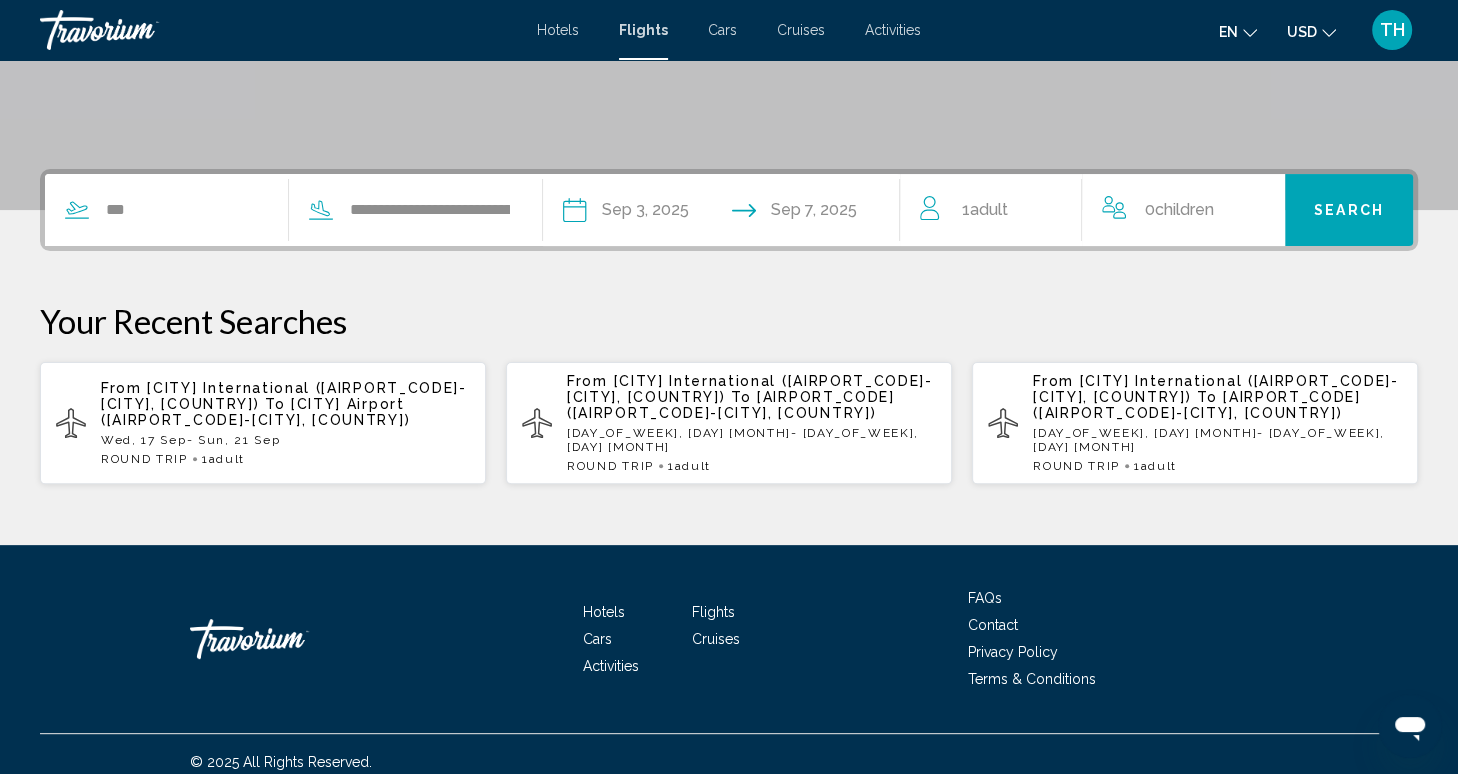 click on "Search" at bounding box center (1349, 211) 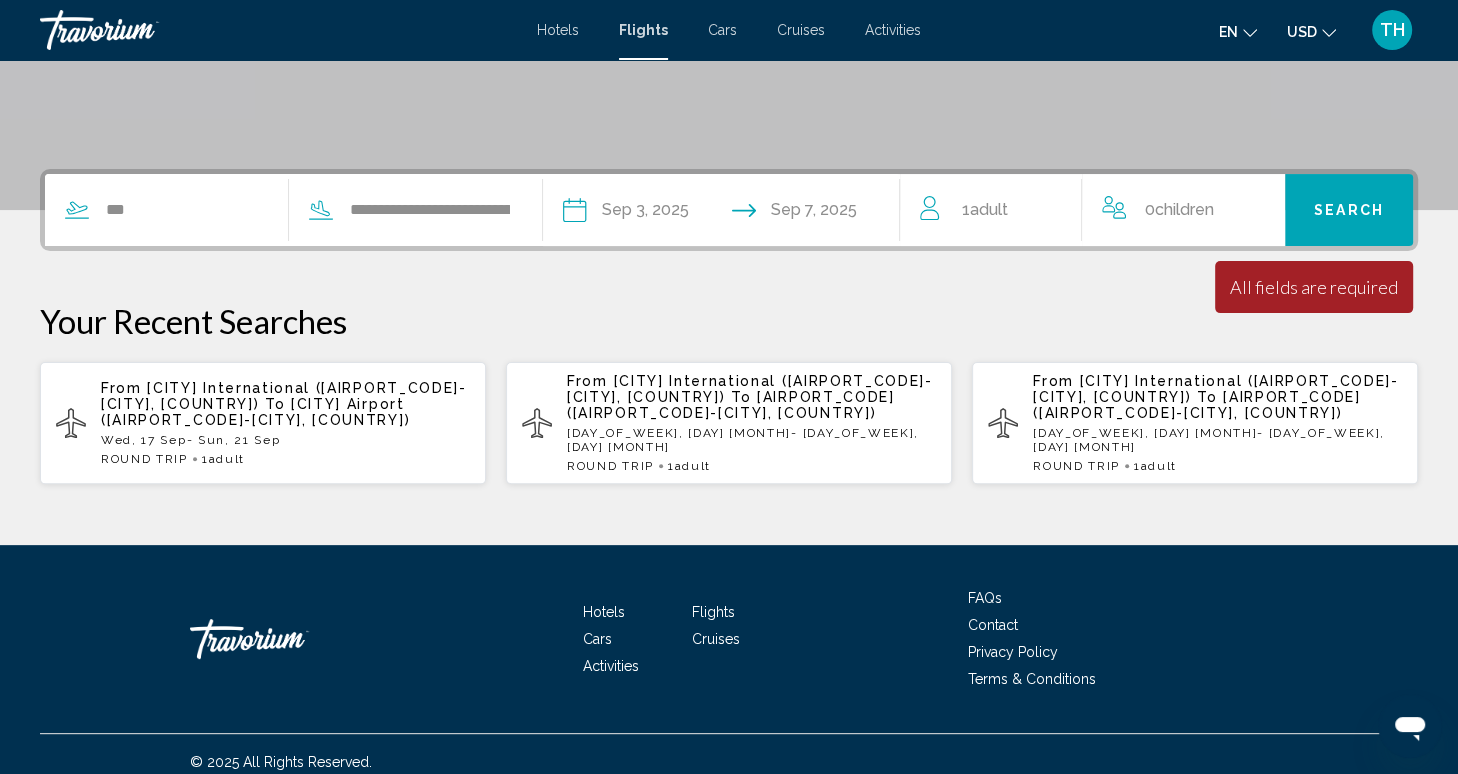click on "Your Recent Searches" at bounding box center (729, 321) 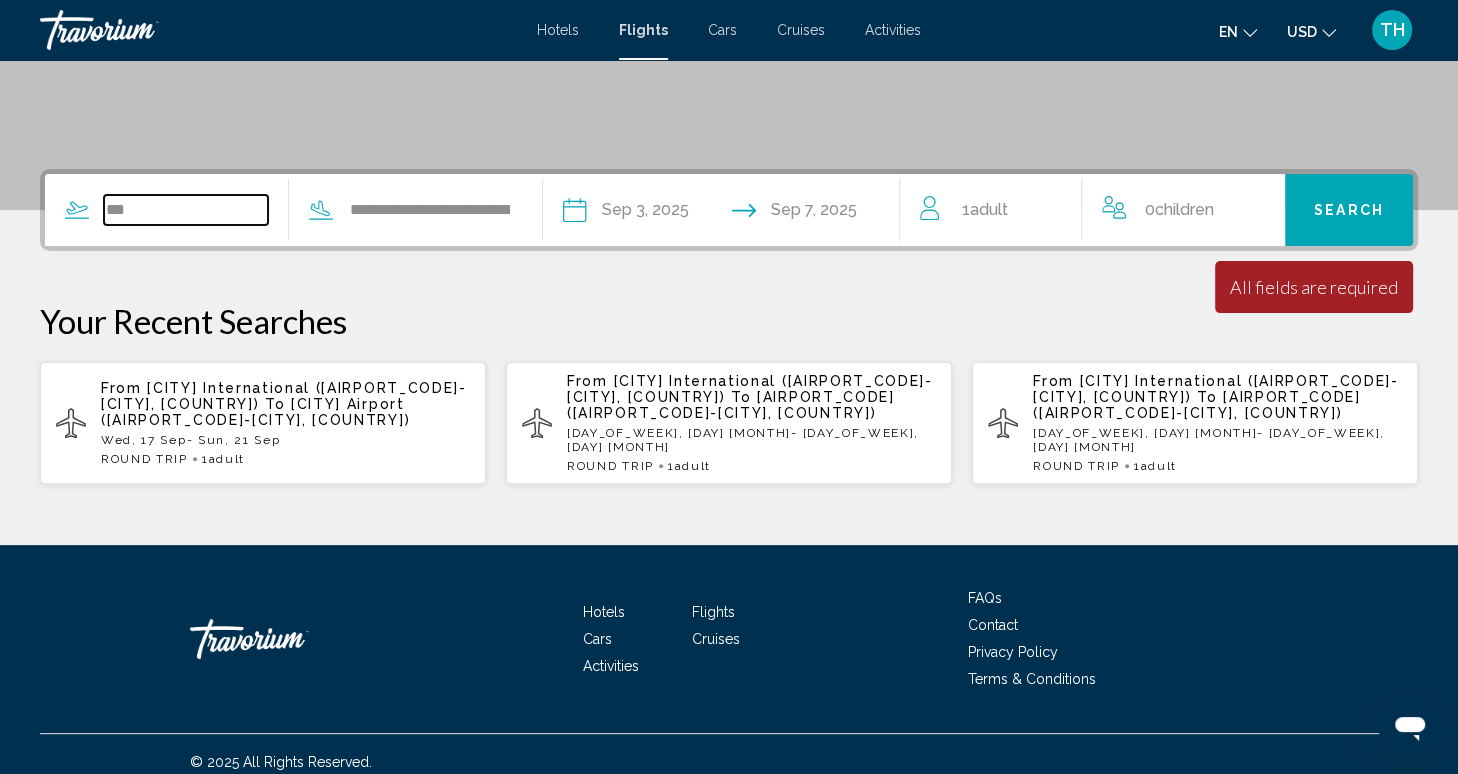 click on "***" at bounding box center [186, 210] 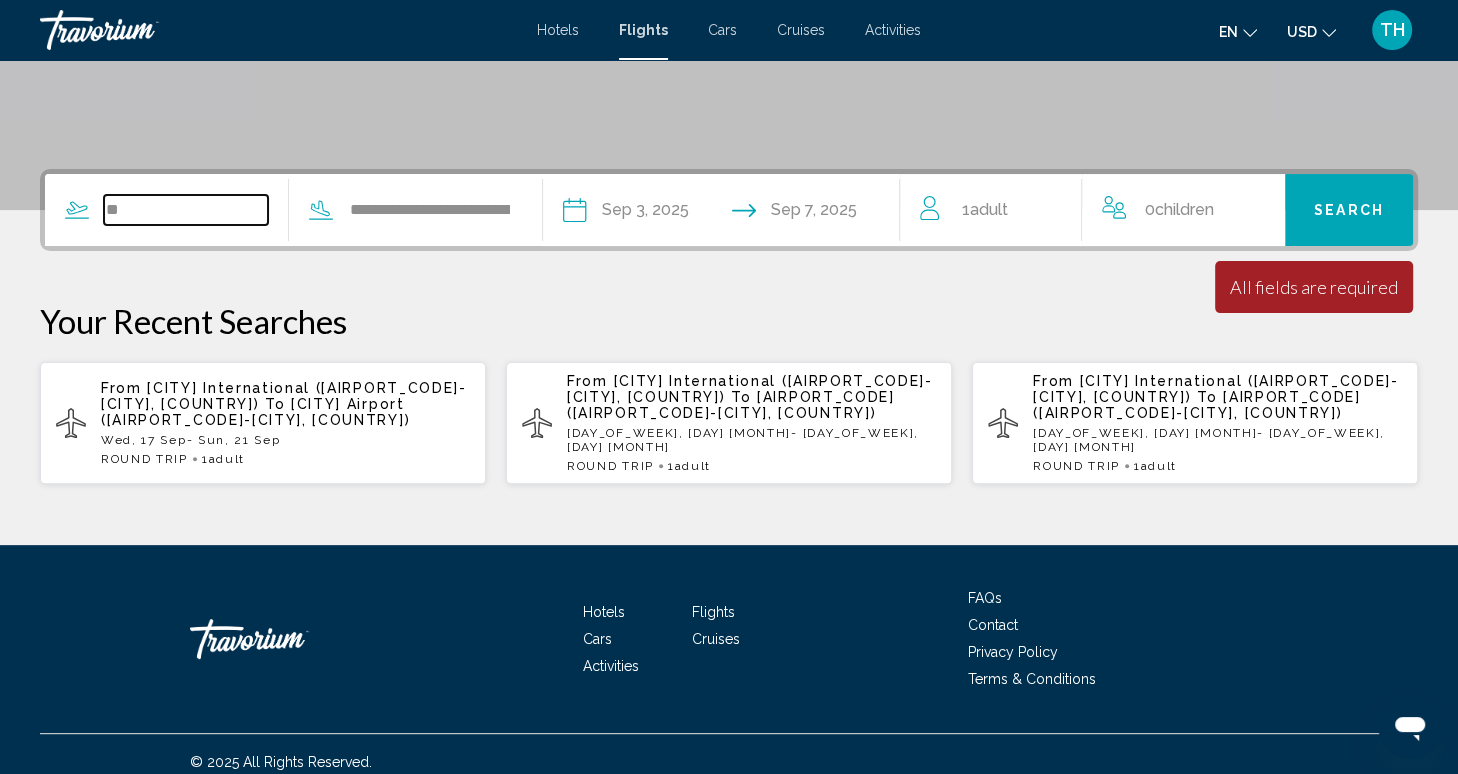 type on "*" 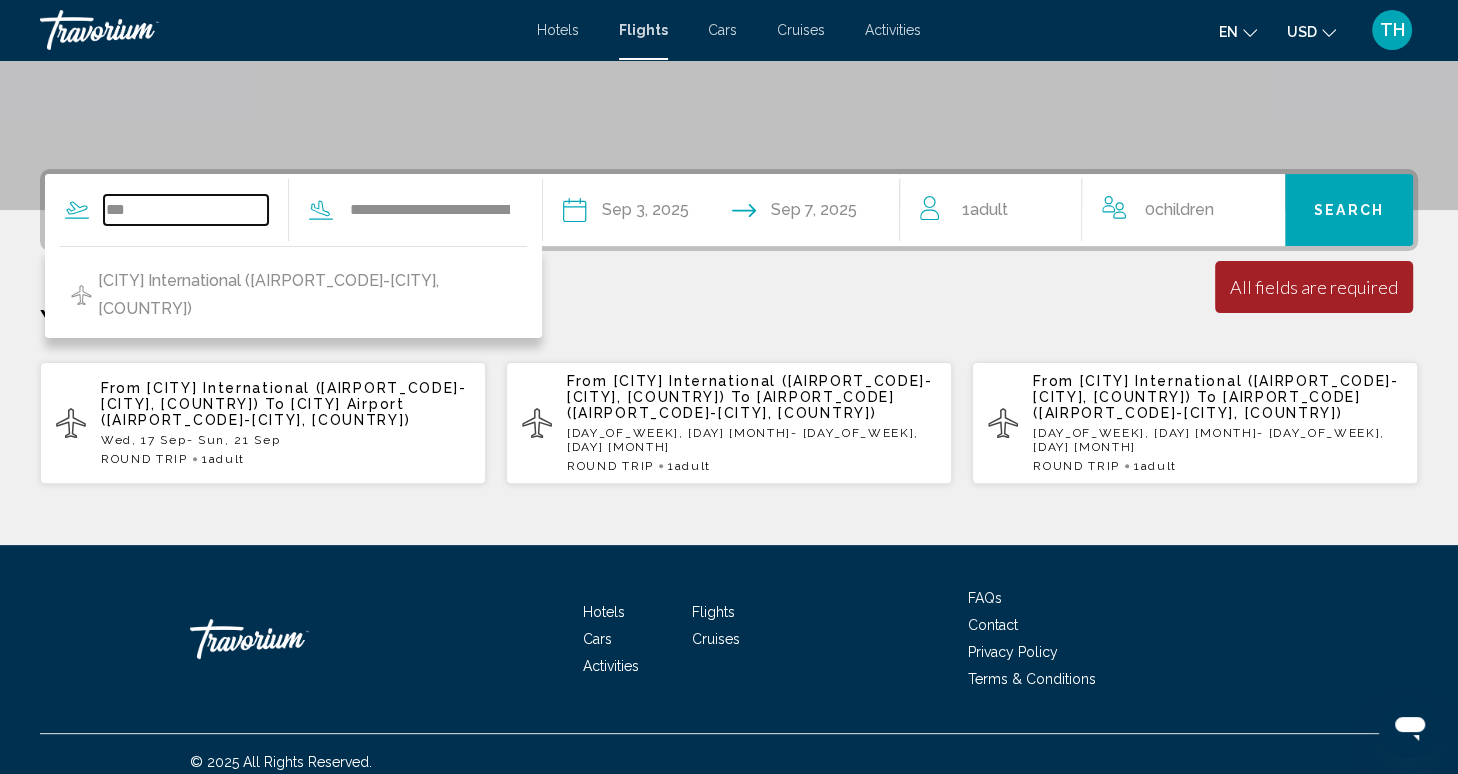 type on "***" 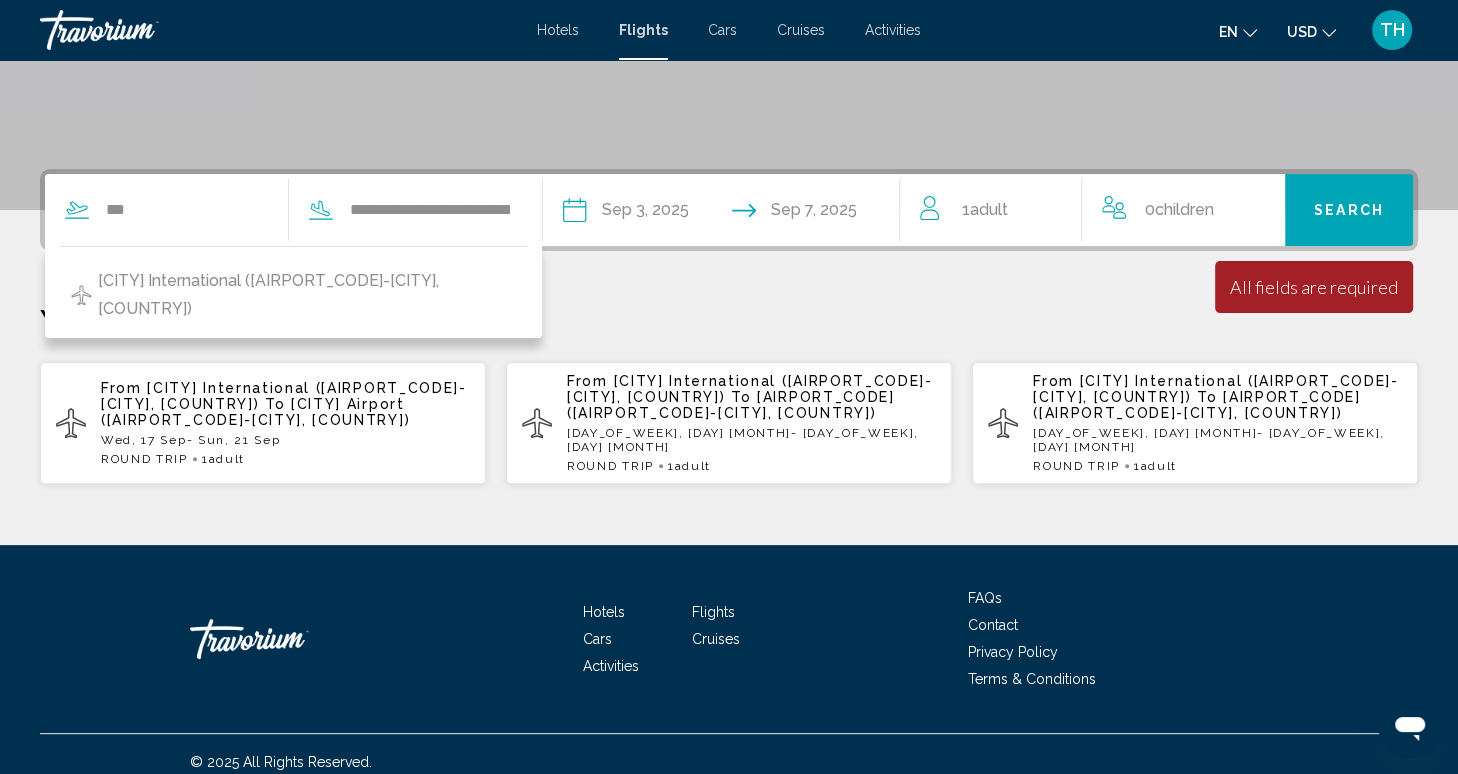 click on "Search" at bounding box center [1349, 211] 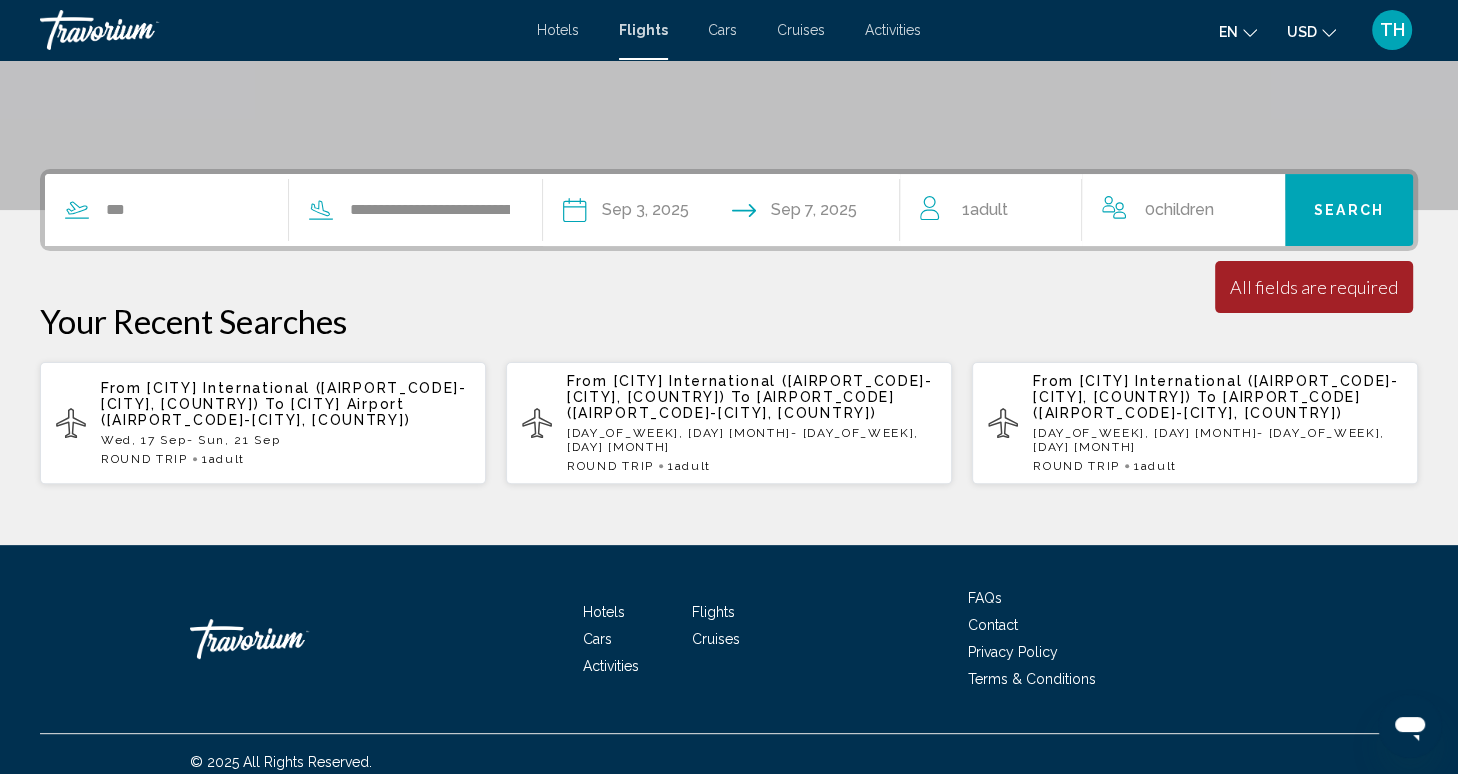 click on "Adult" at bounding box center [989, 209] 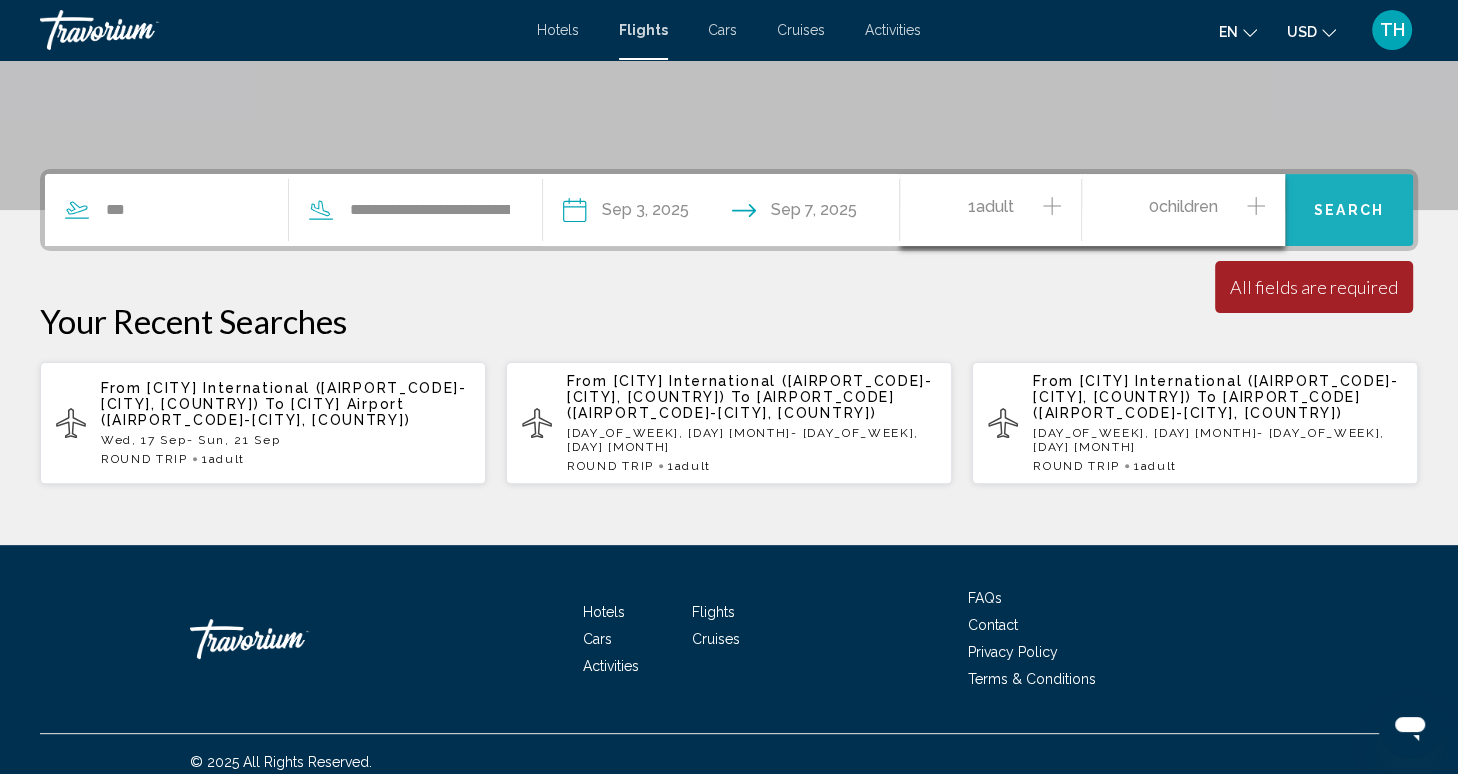 click on "Search" at bounding box center (1349, 210) 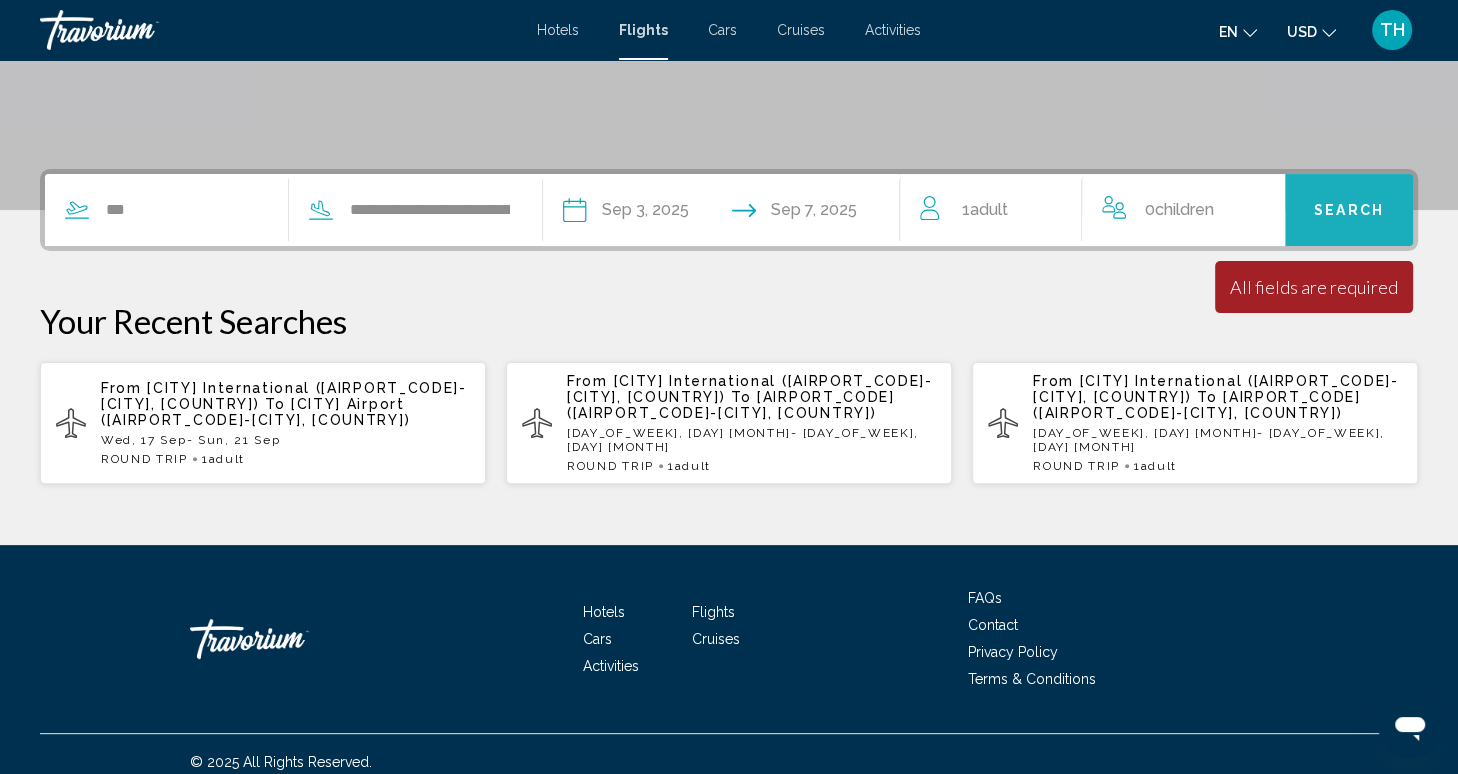 click on "Search" at bounding box center (1349, 210) 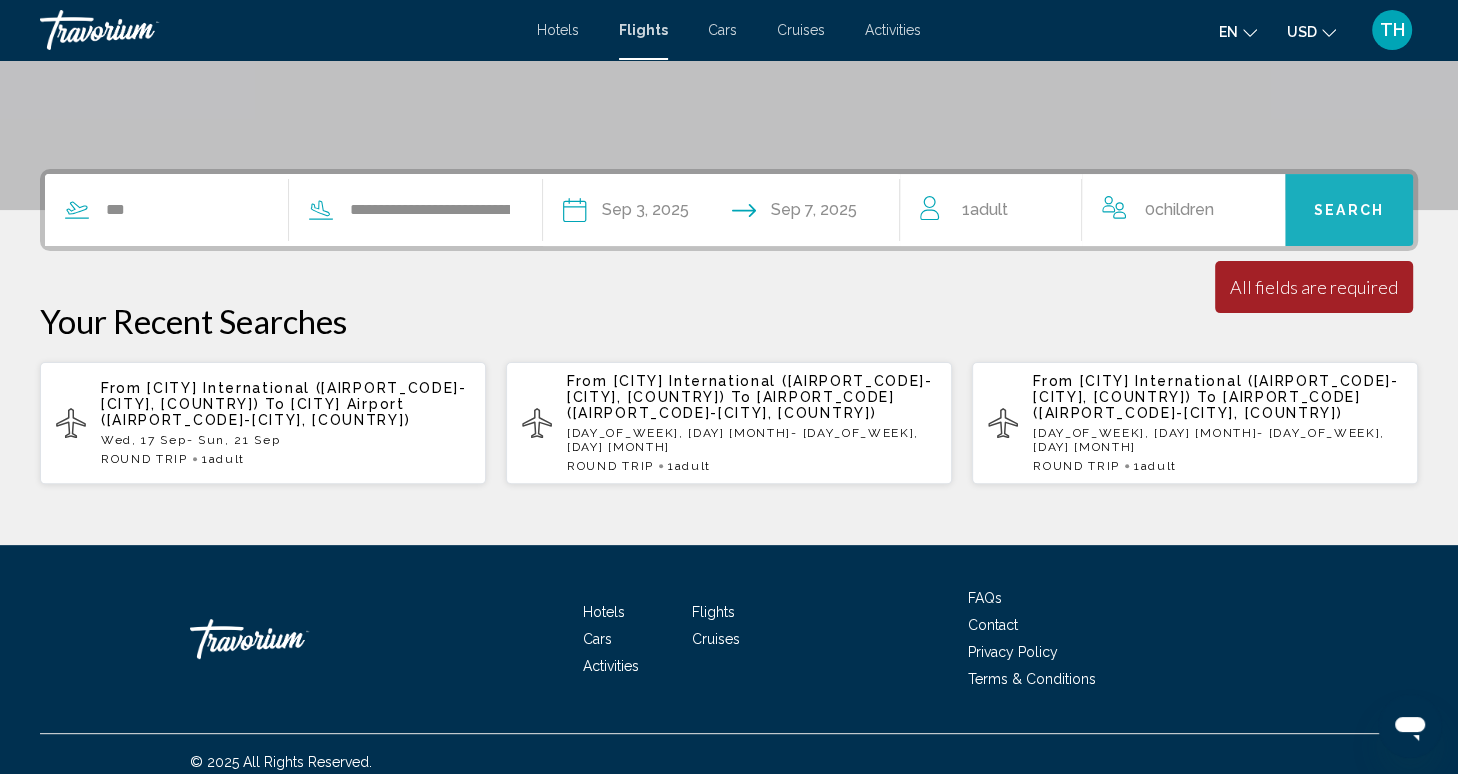 click on "Search" at bounding box center (1349, 210) 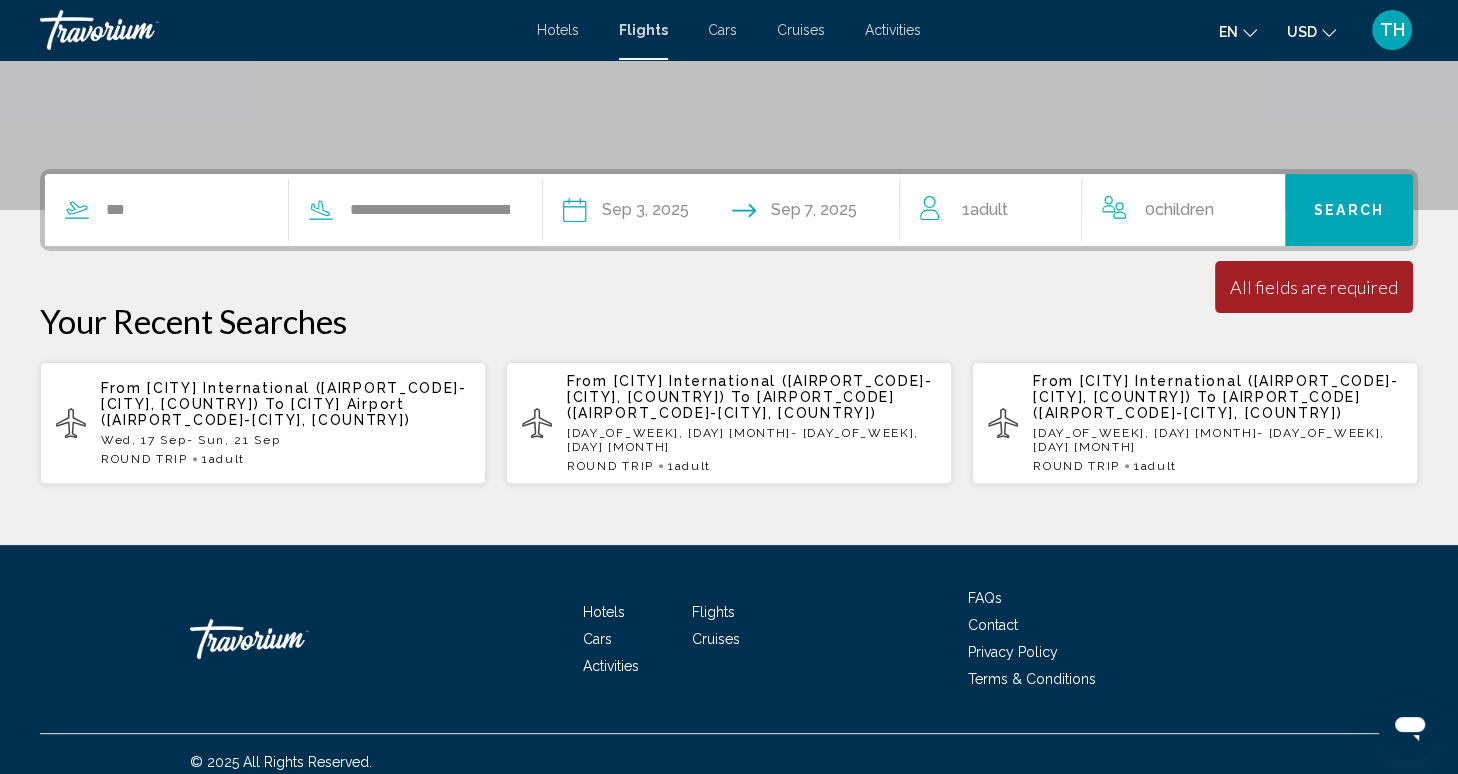 click on "All fields are required" at bounding box center (1314, 287) 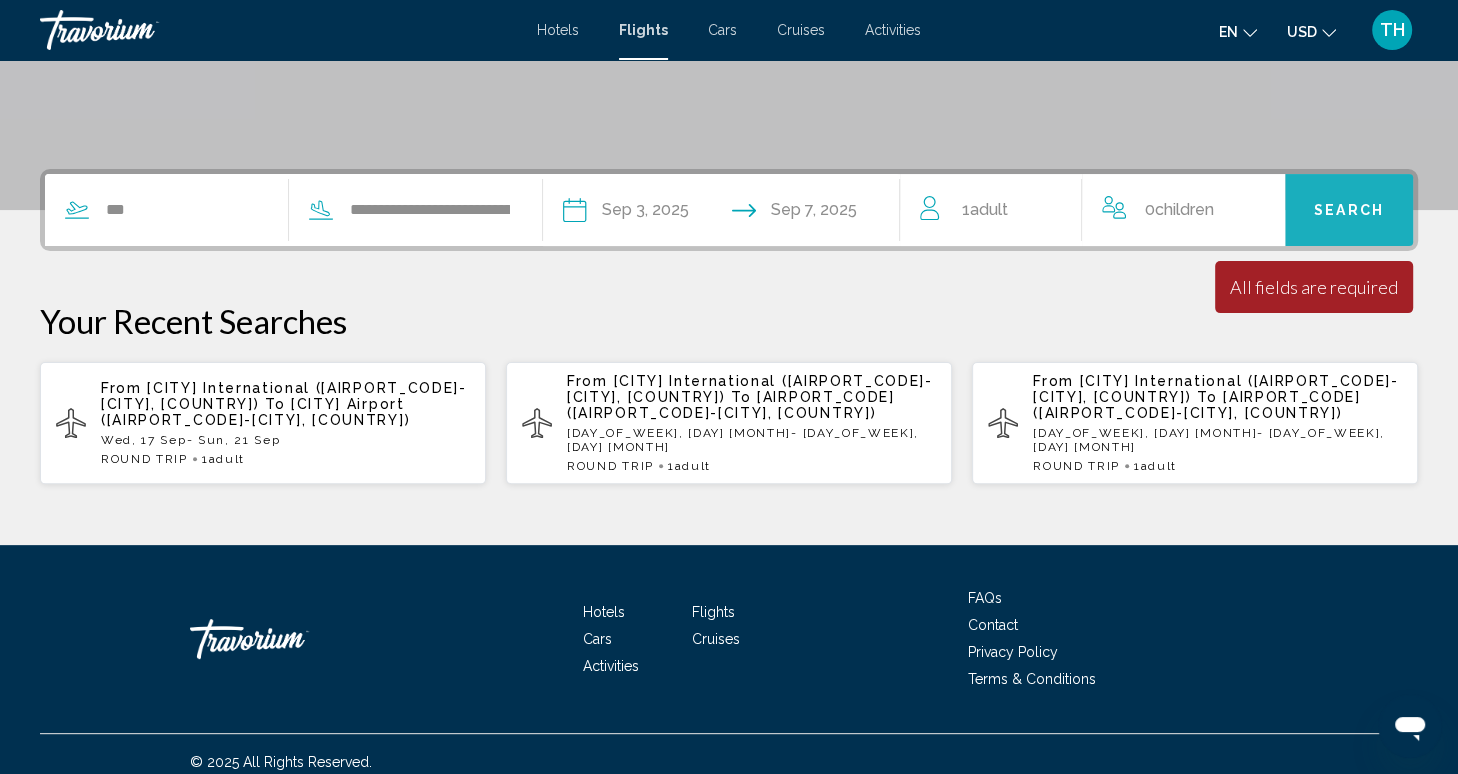 click on "Search" at bounding box center [1349, 211] 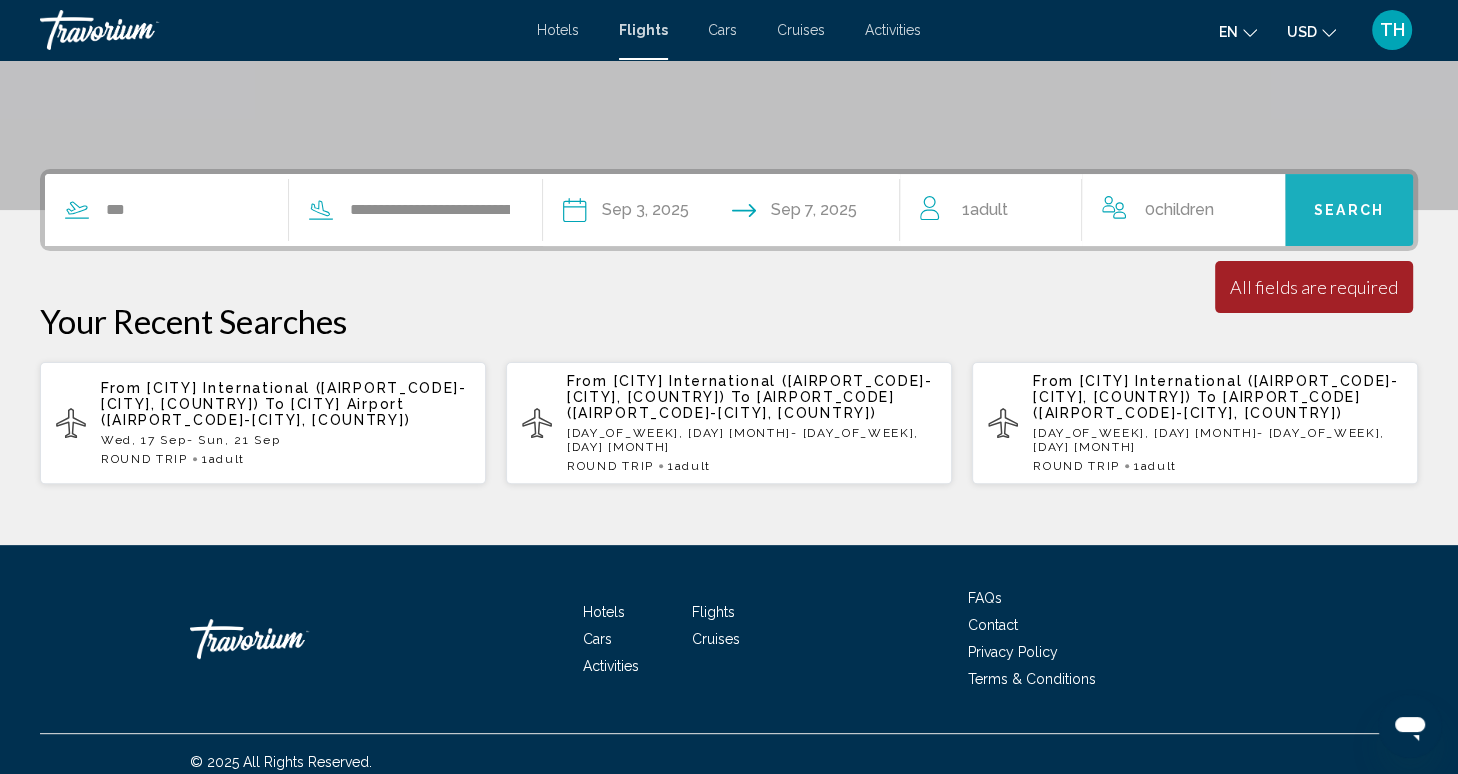click on "Search" at bounding box center [1349, 211] 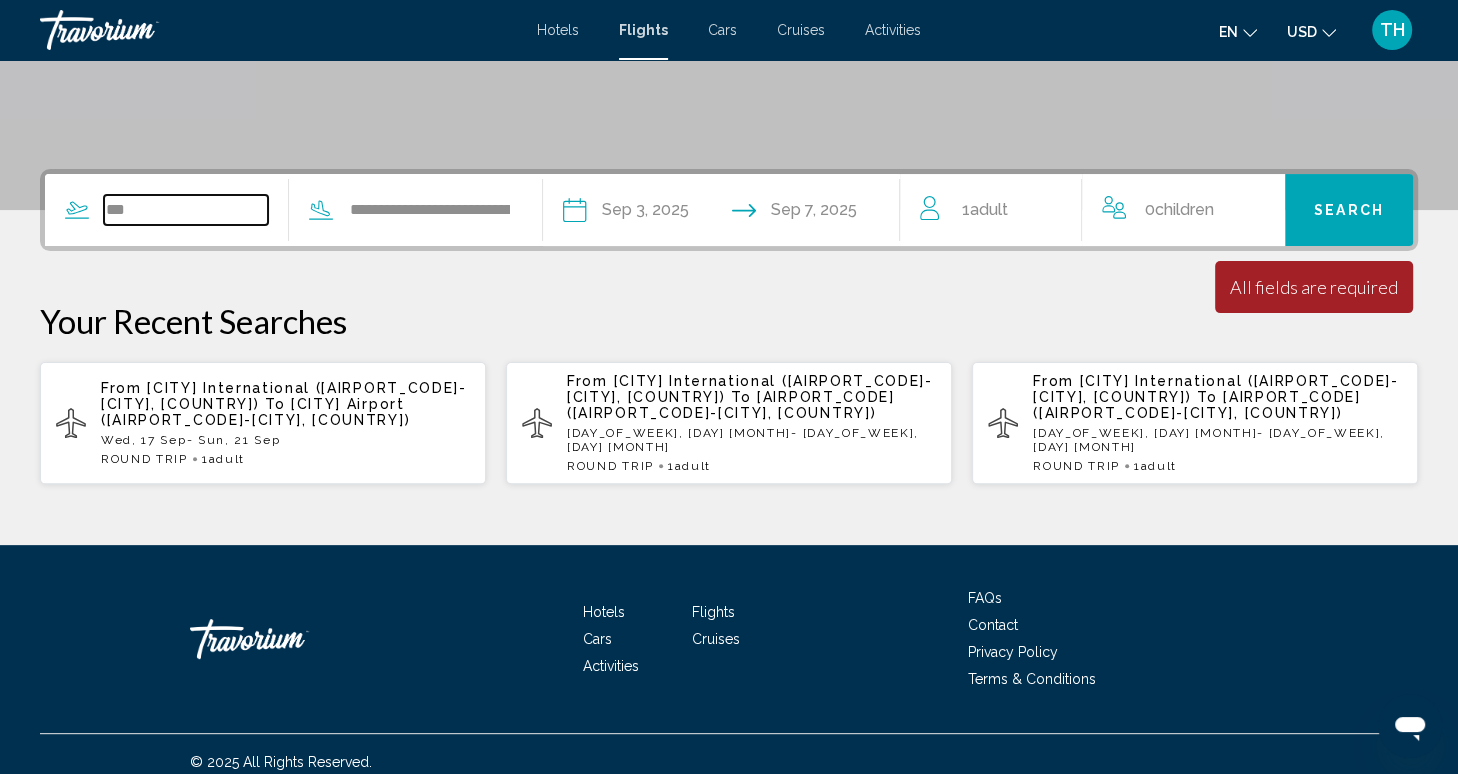 click on "***" at bounding box center [186, 210] 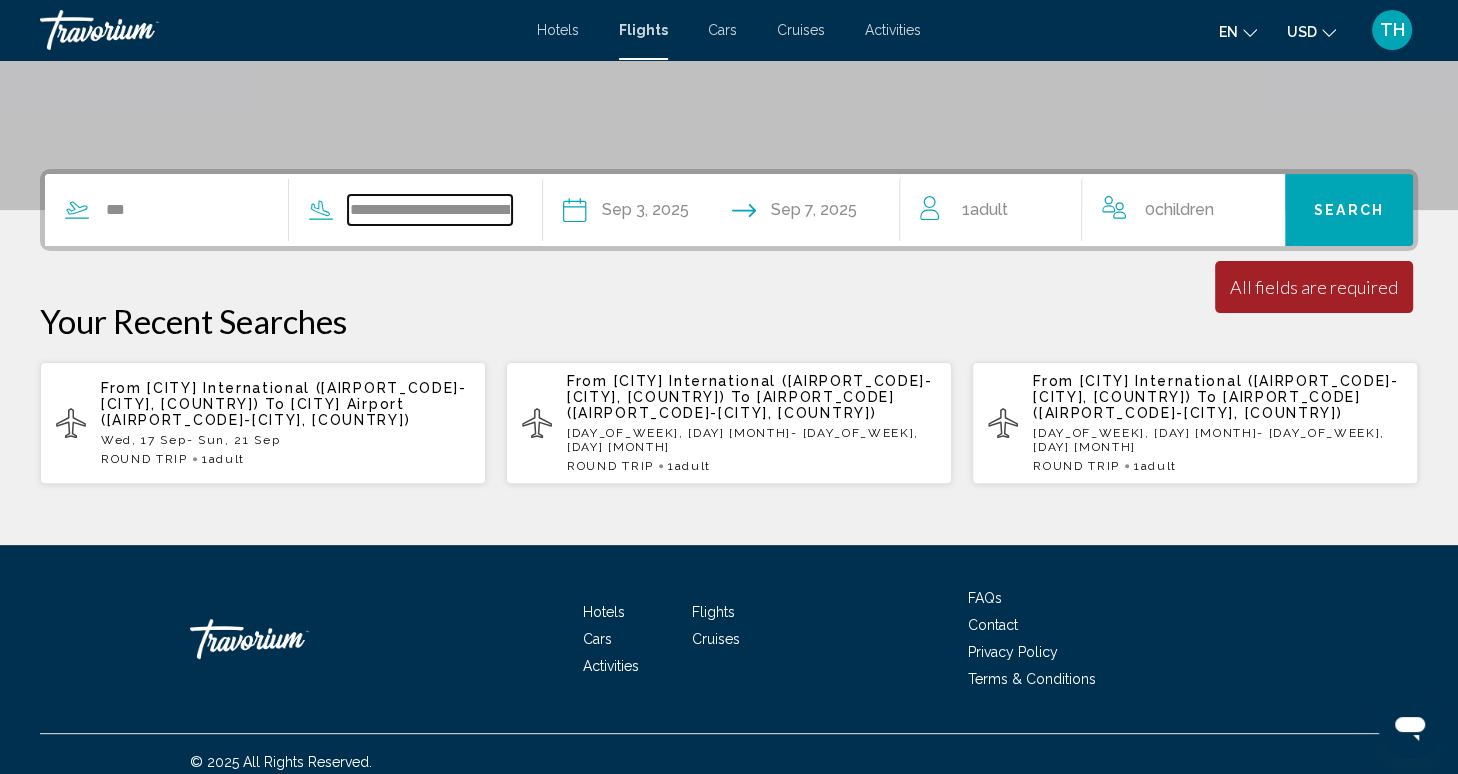 click on "**********" at bounding box center (430, 210) 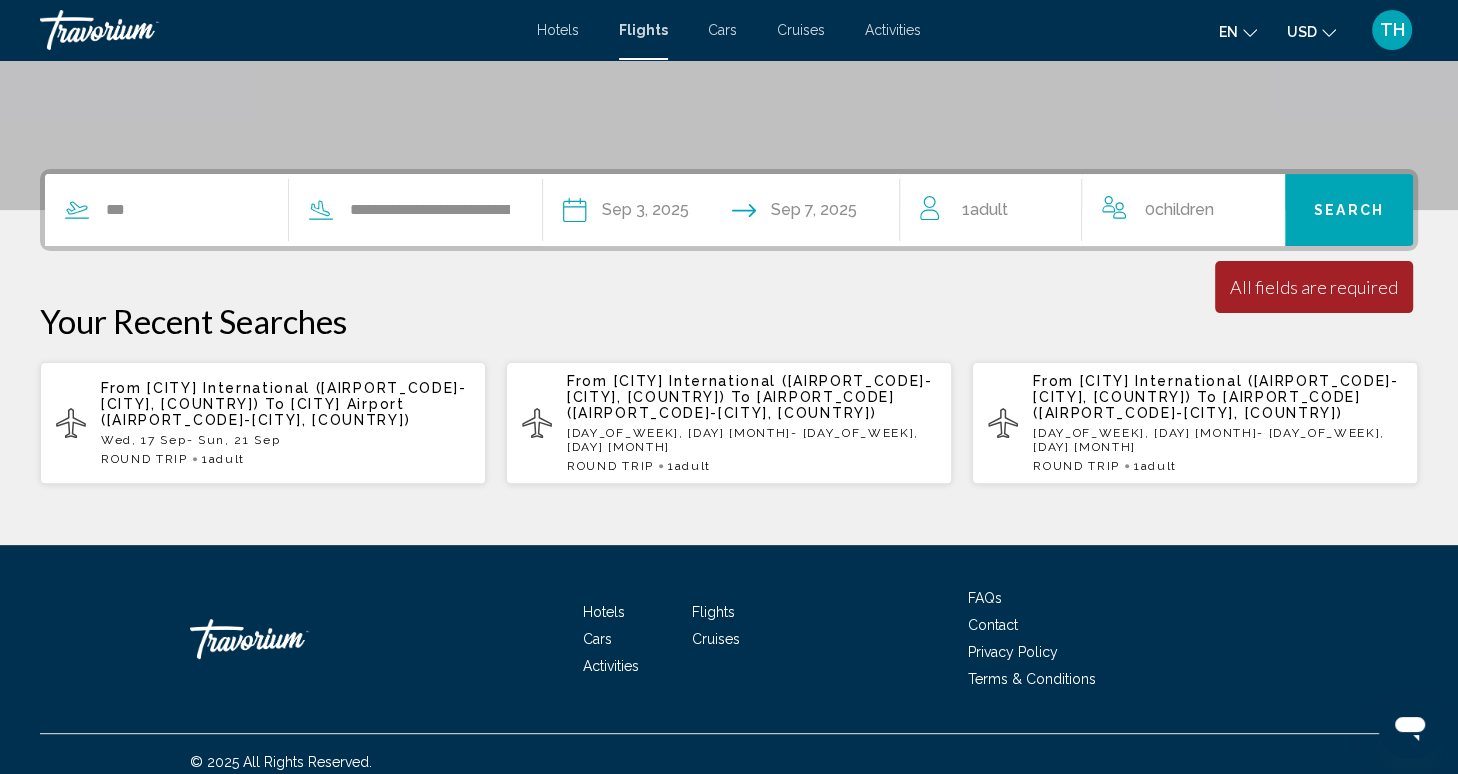 click on "**********" at bounding box center (646, 213) 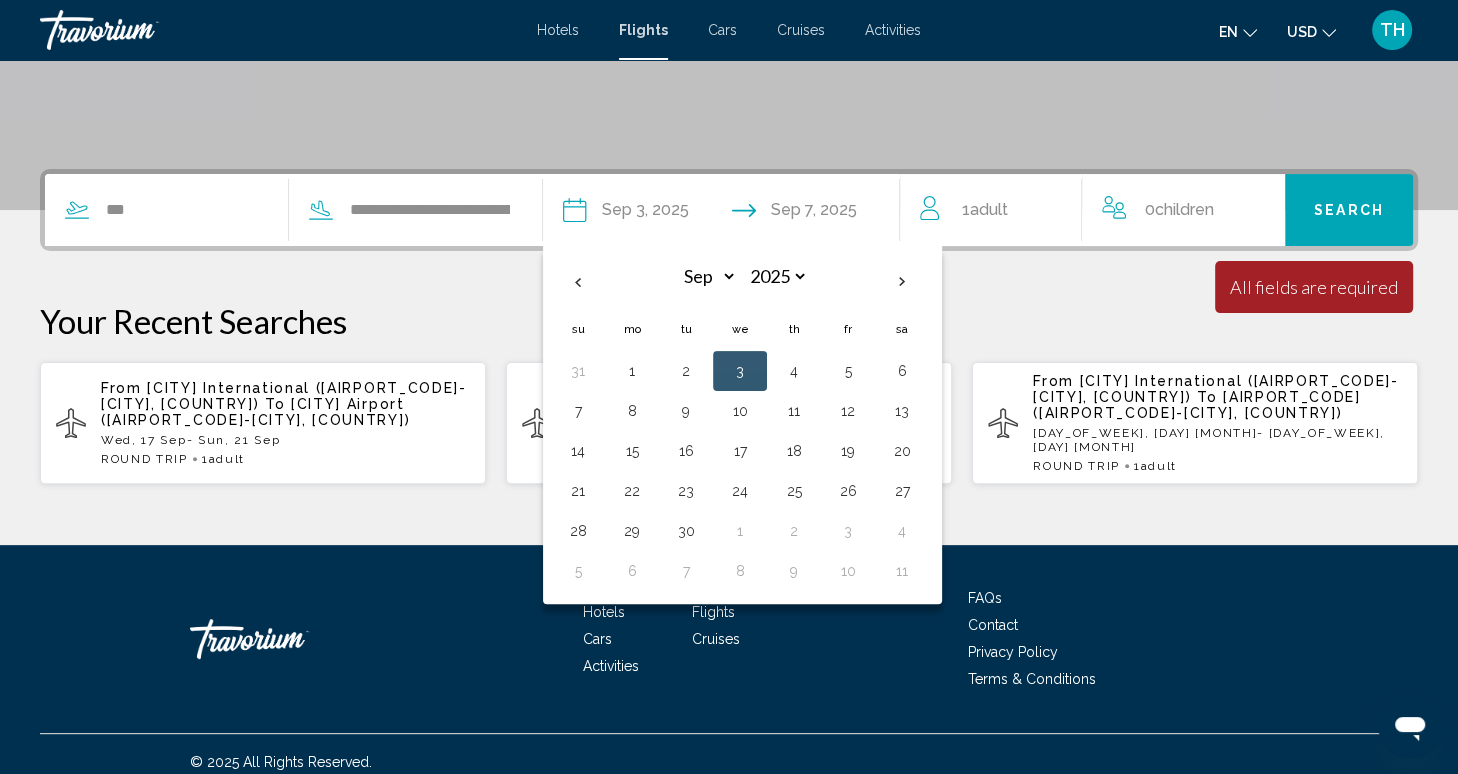 click on "3" at bounding box center (740, 371) 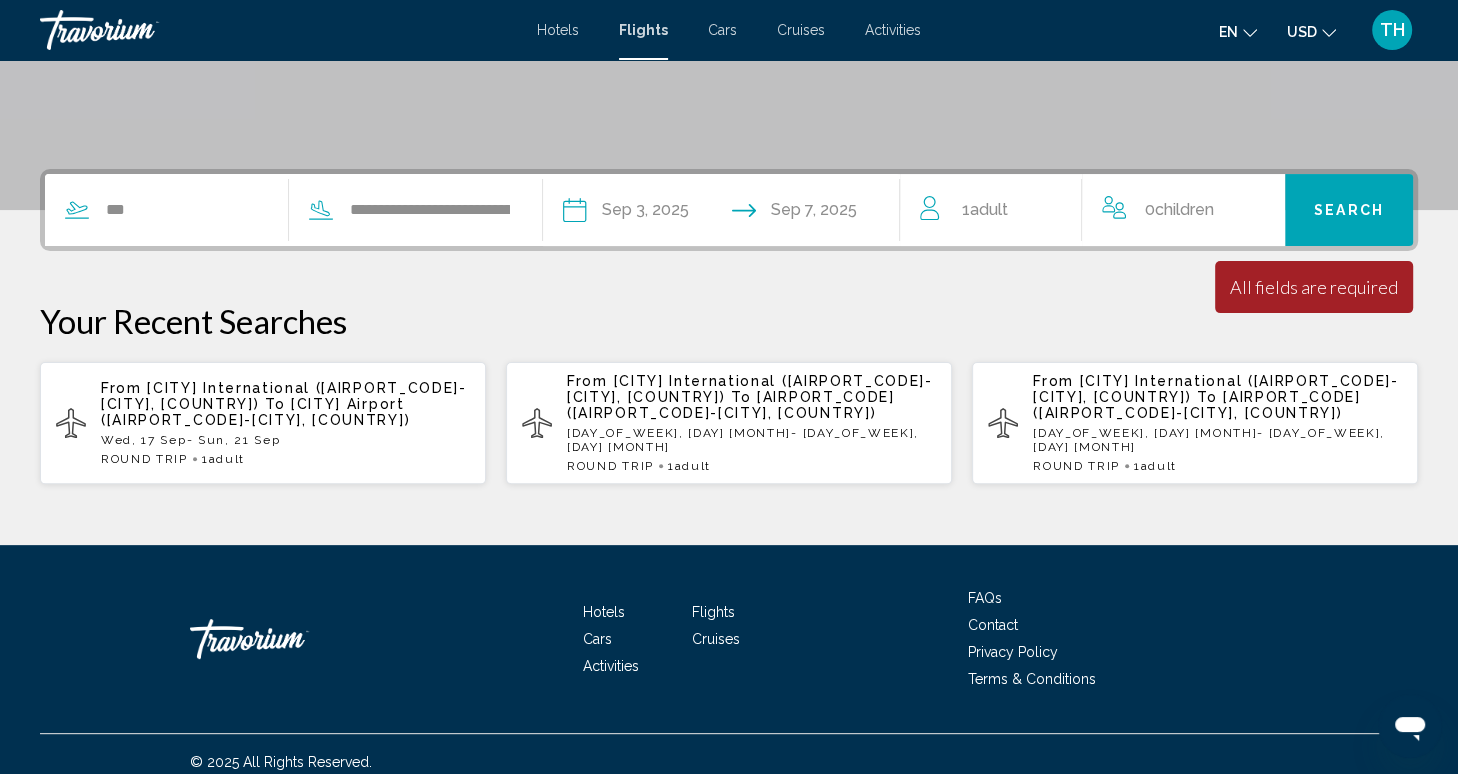 click at bounding box center (820, 213) 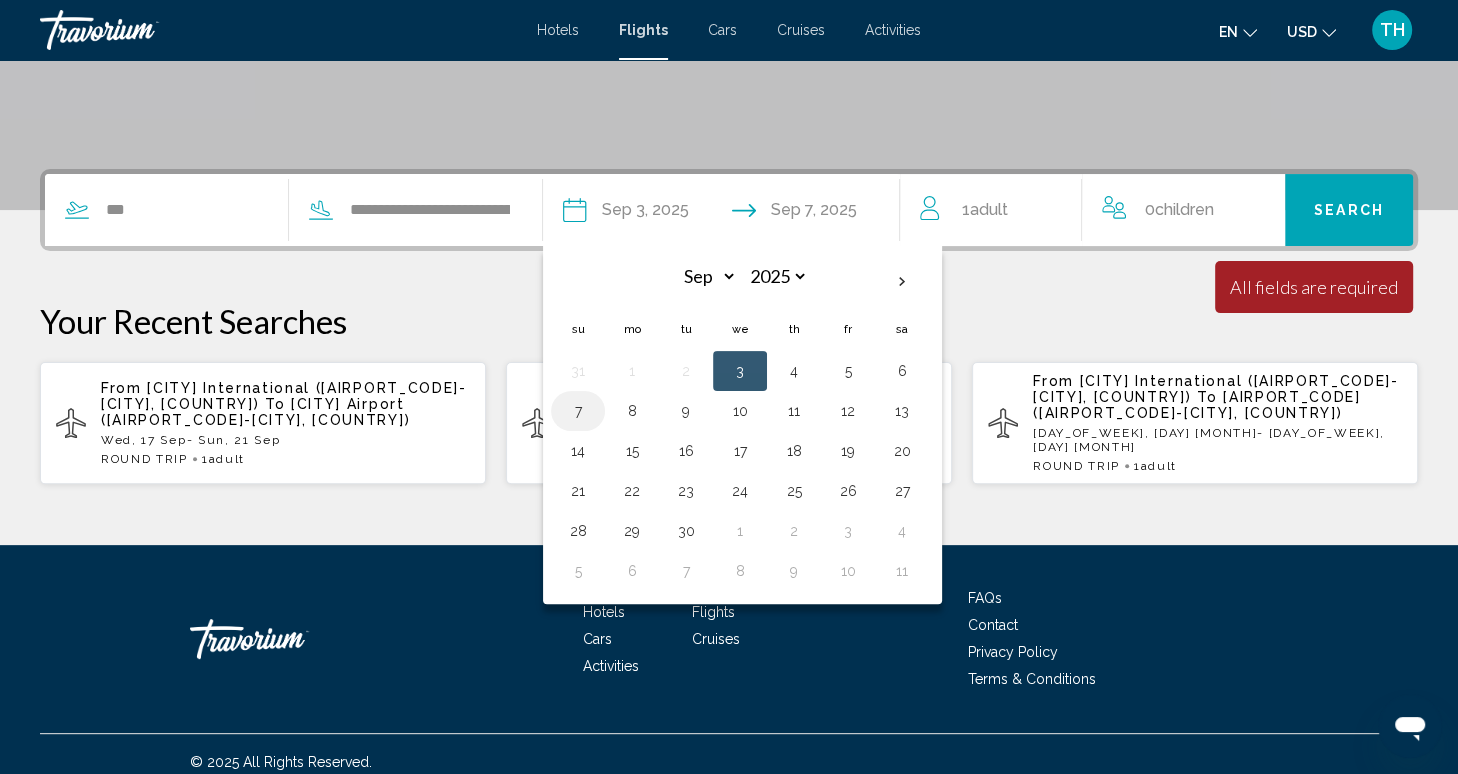 click on "7" at bounding box center [578, 411] 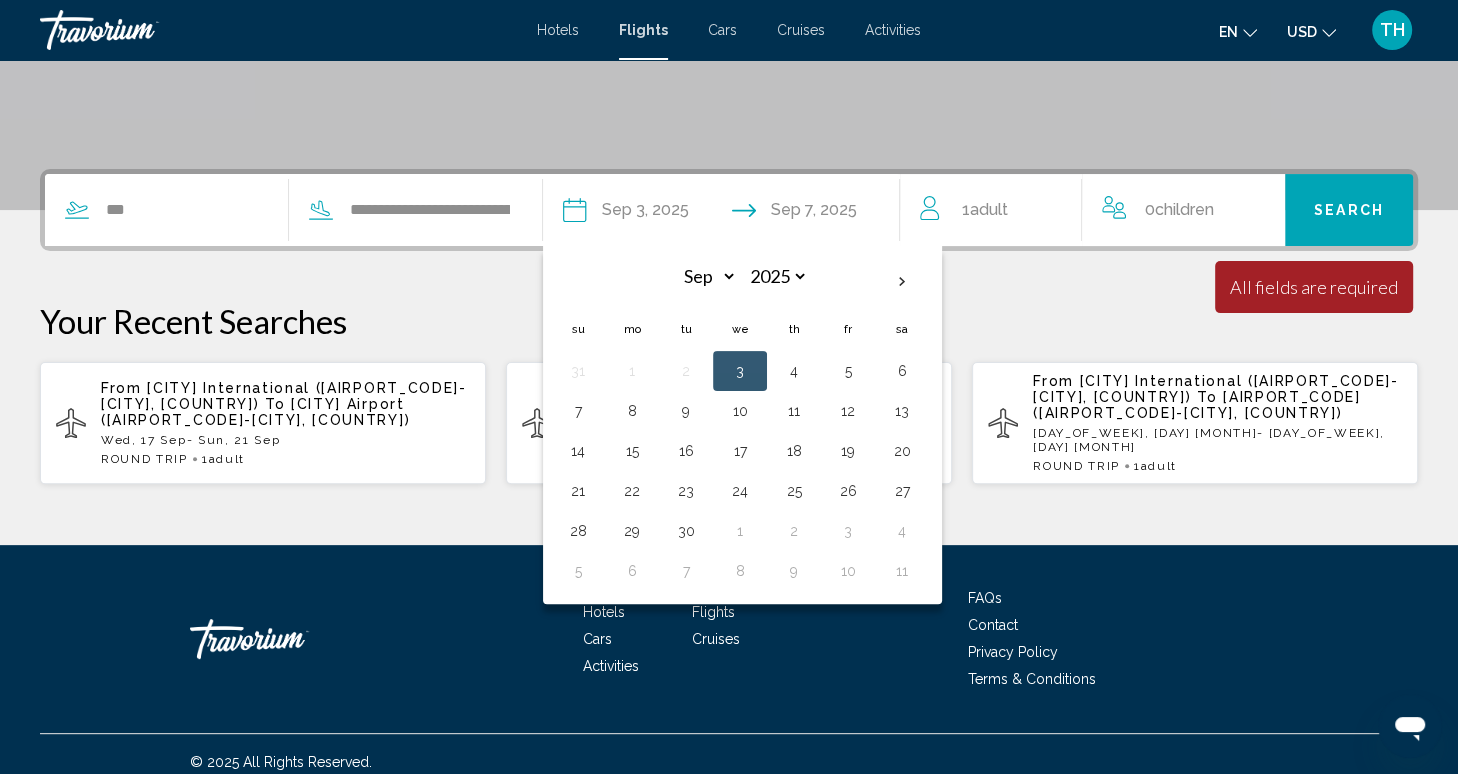 type on "**********" 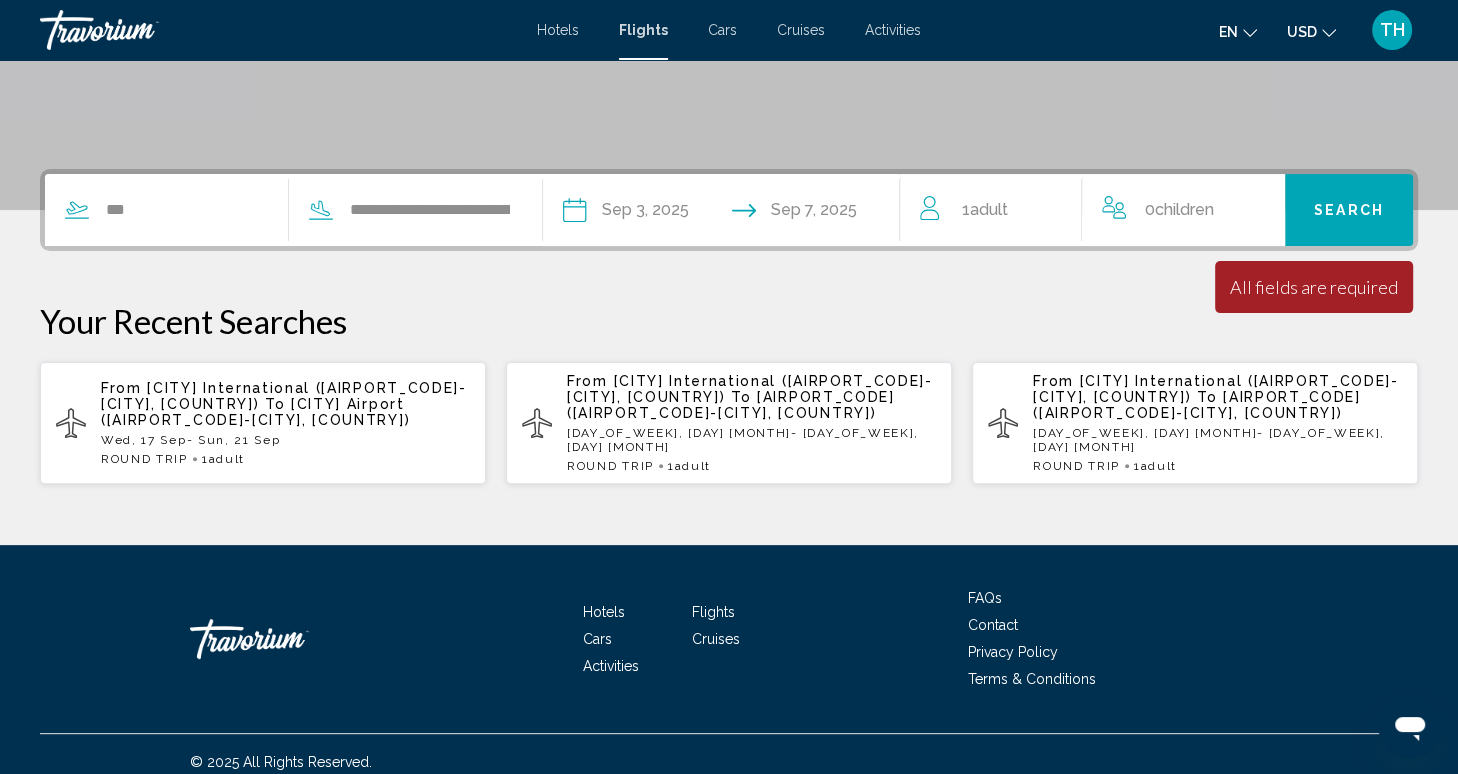 click on "Your Recent Searches" at bounding box center (729, 321) 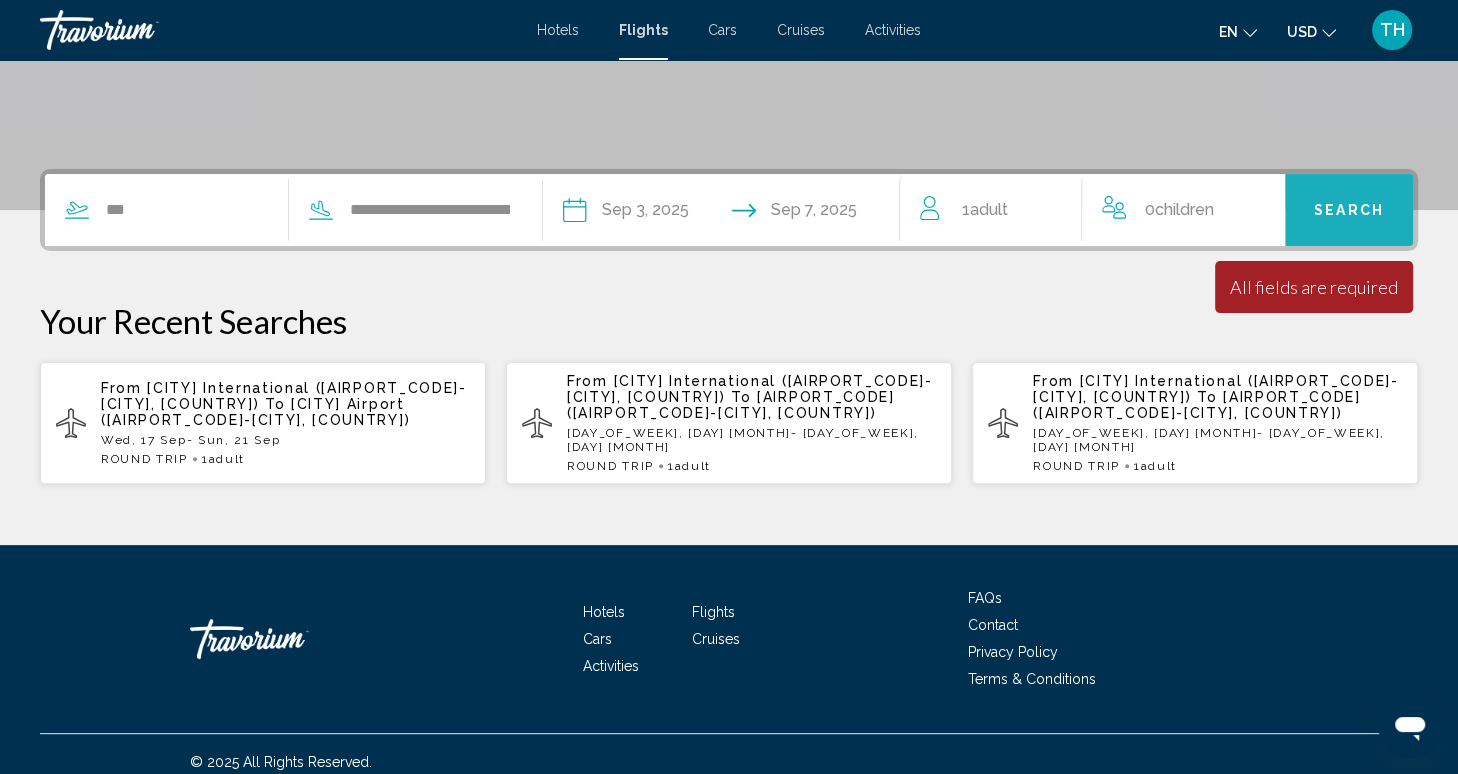 click on "Search" at bounding box center (1349, 210) 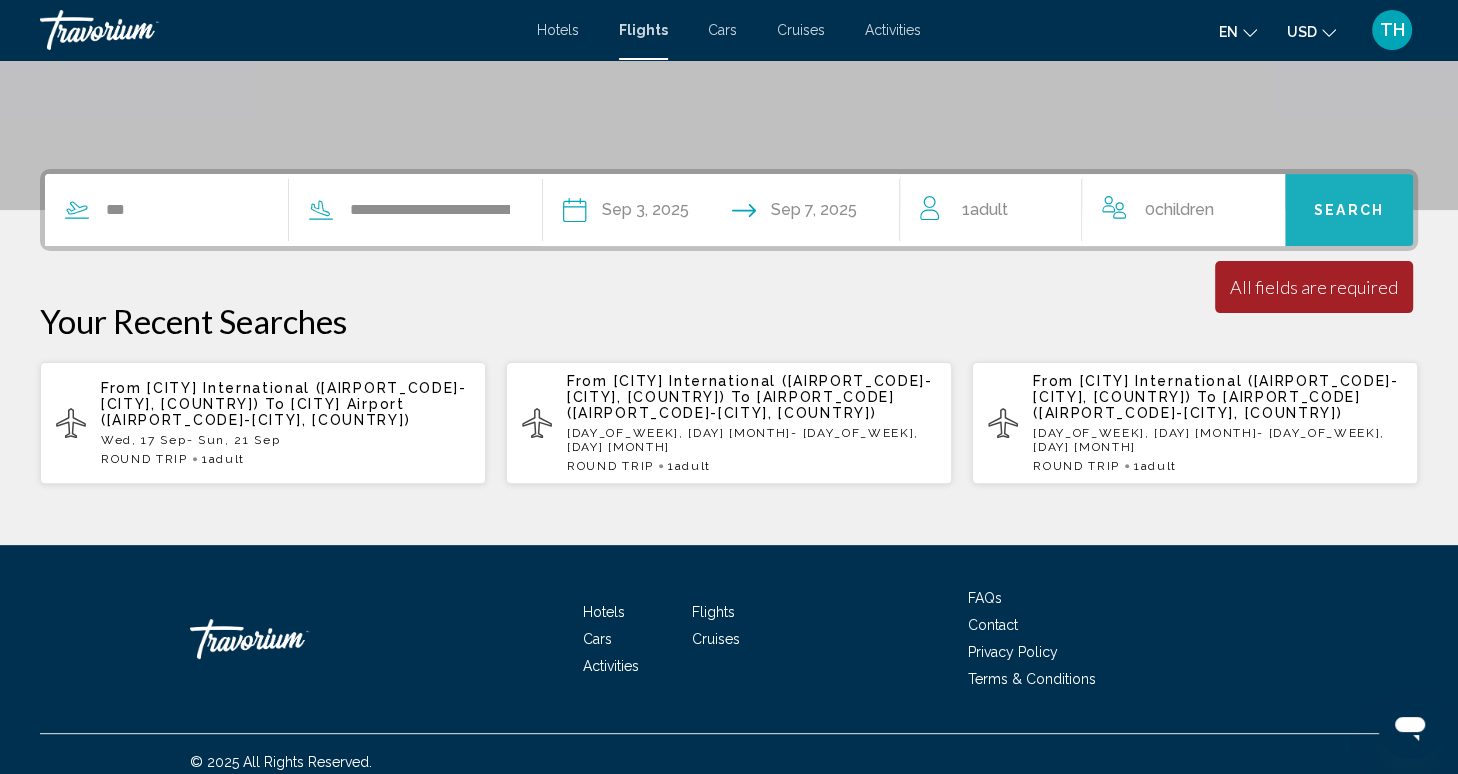 click on "Search" at bounding box center (1349, 211) 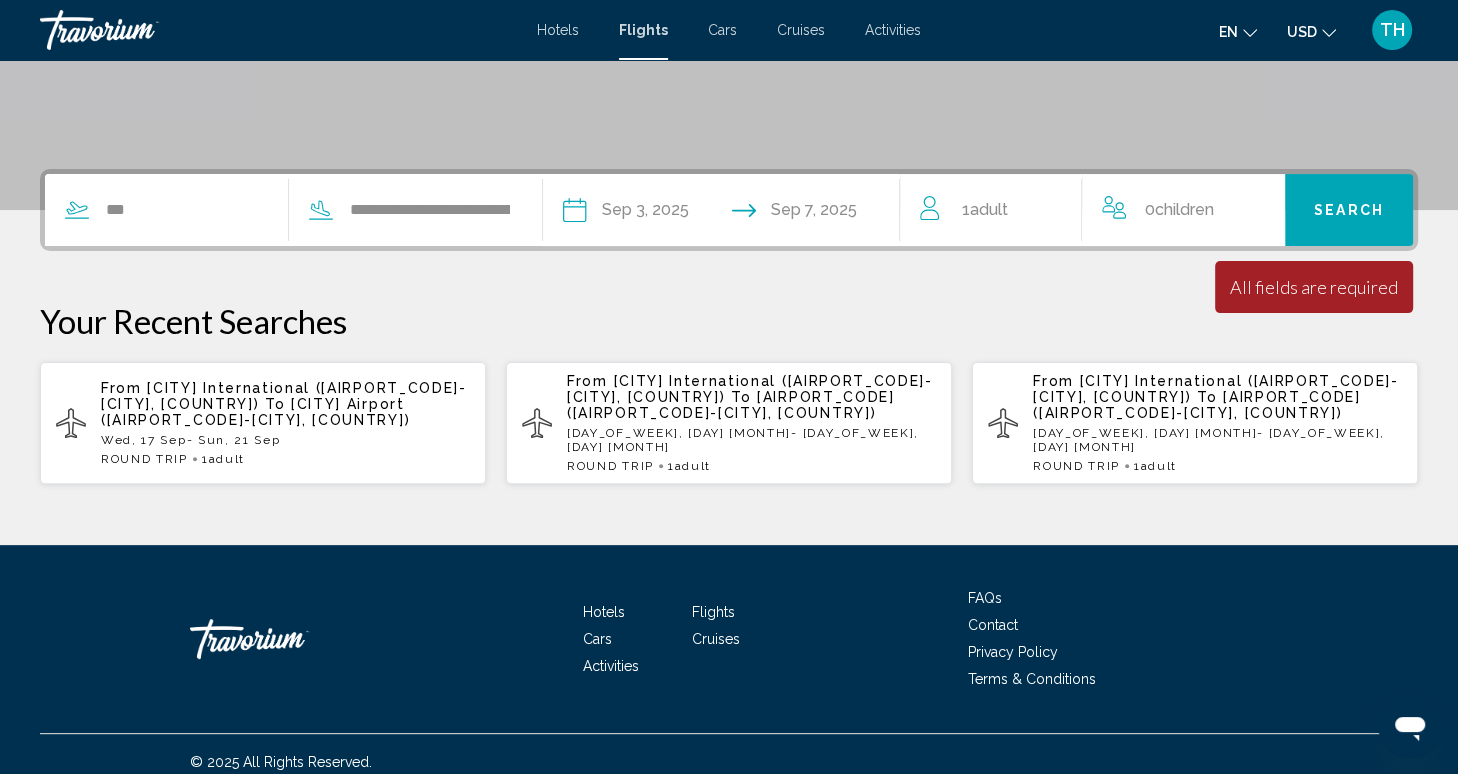 click on "Your Recent Searches" at bounding box center [729, 321] 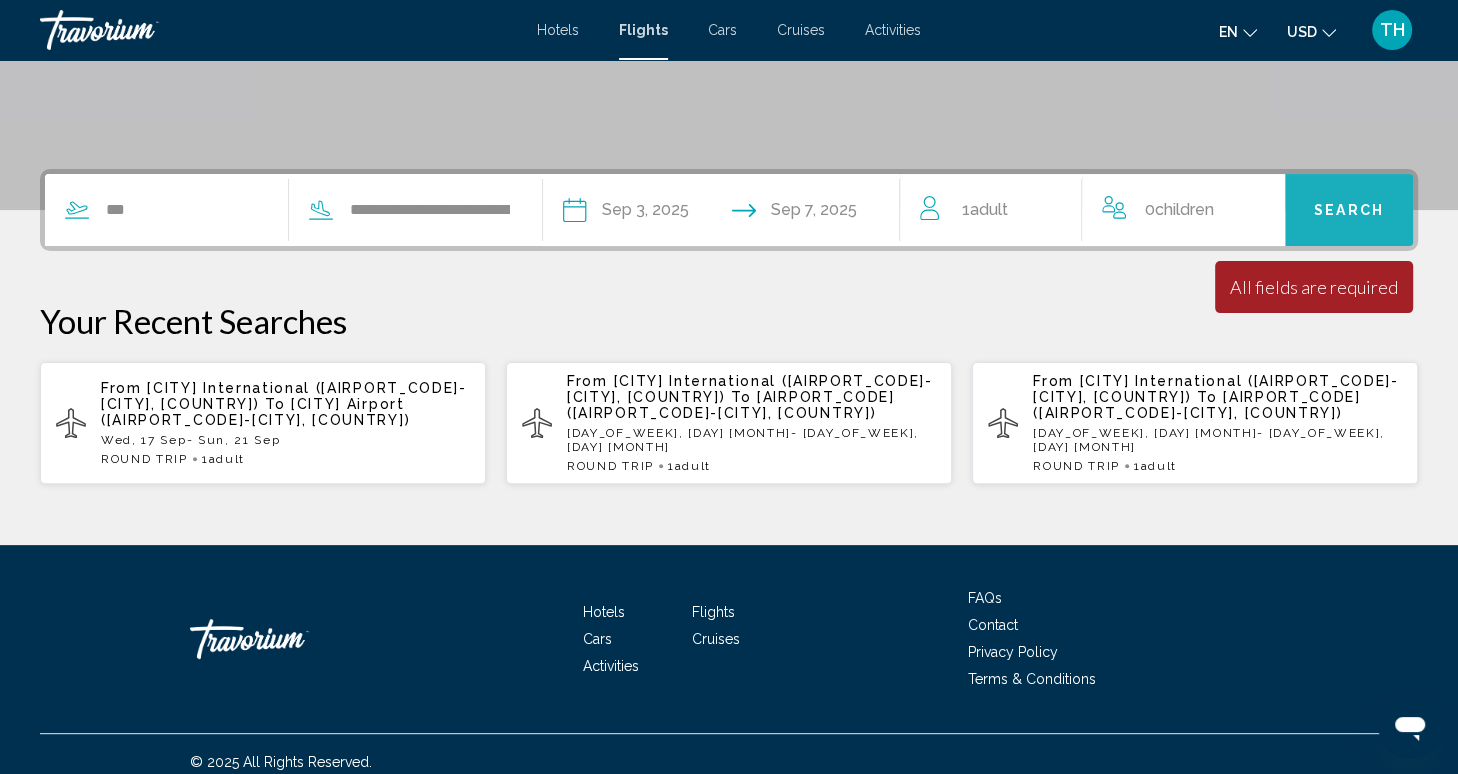 click on "Search" at bounding box center [1349, 211] 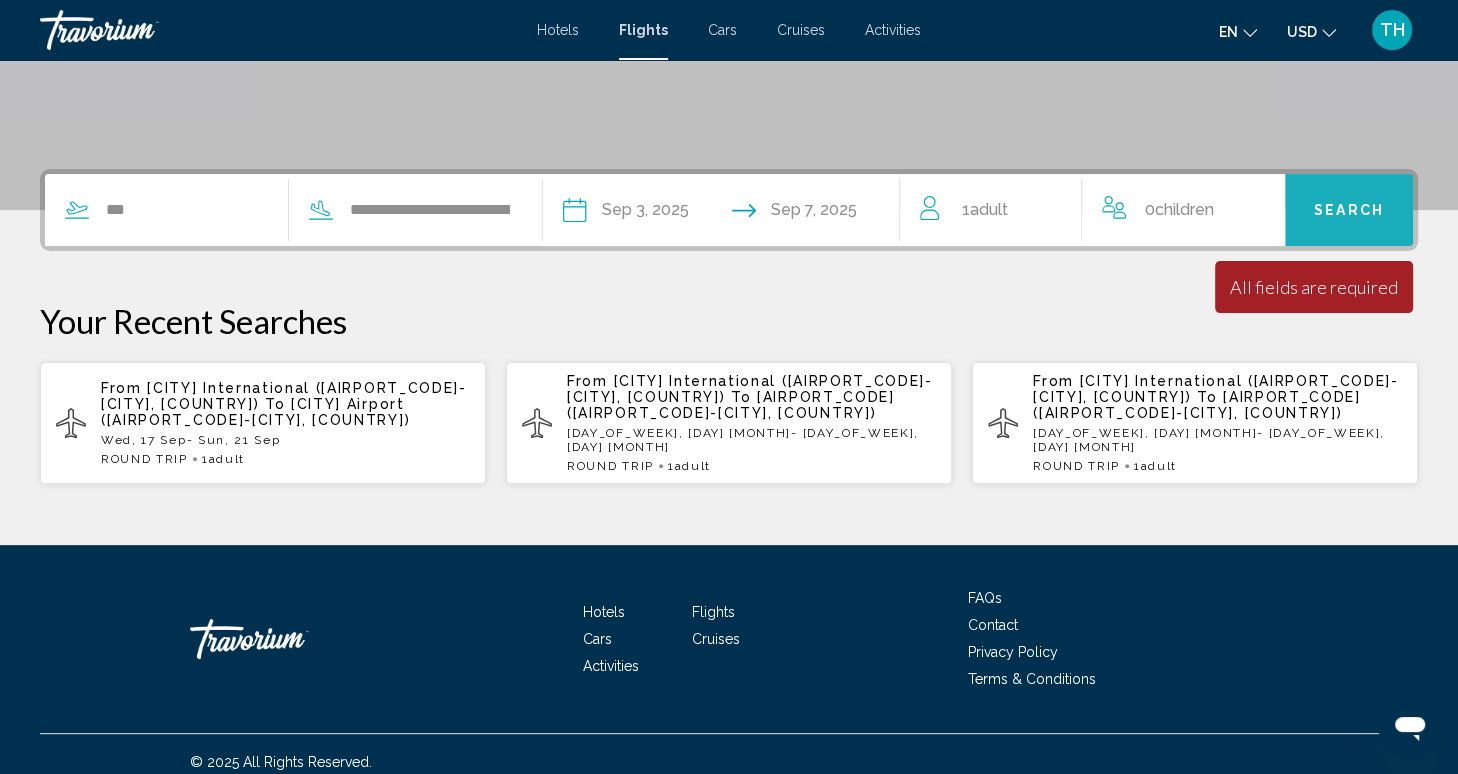 click on "Search" at bounding box center (1349, 211) 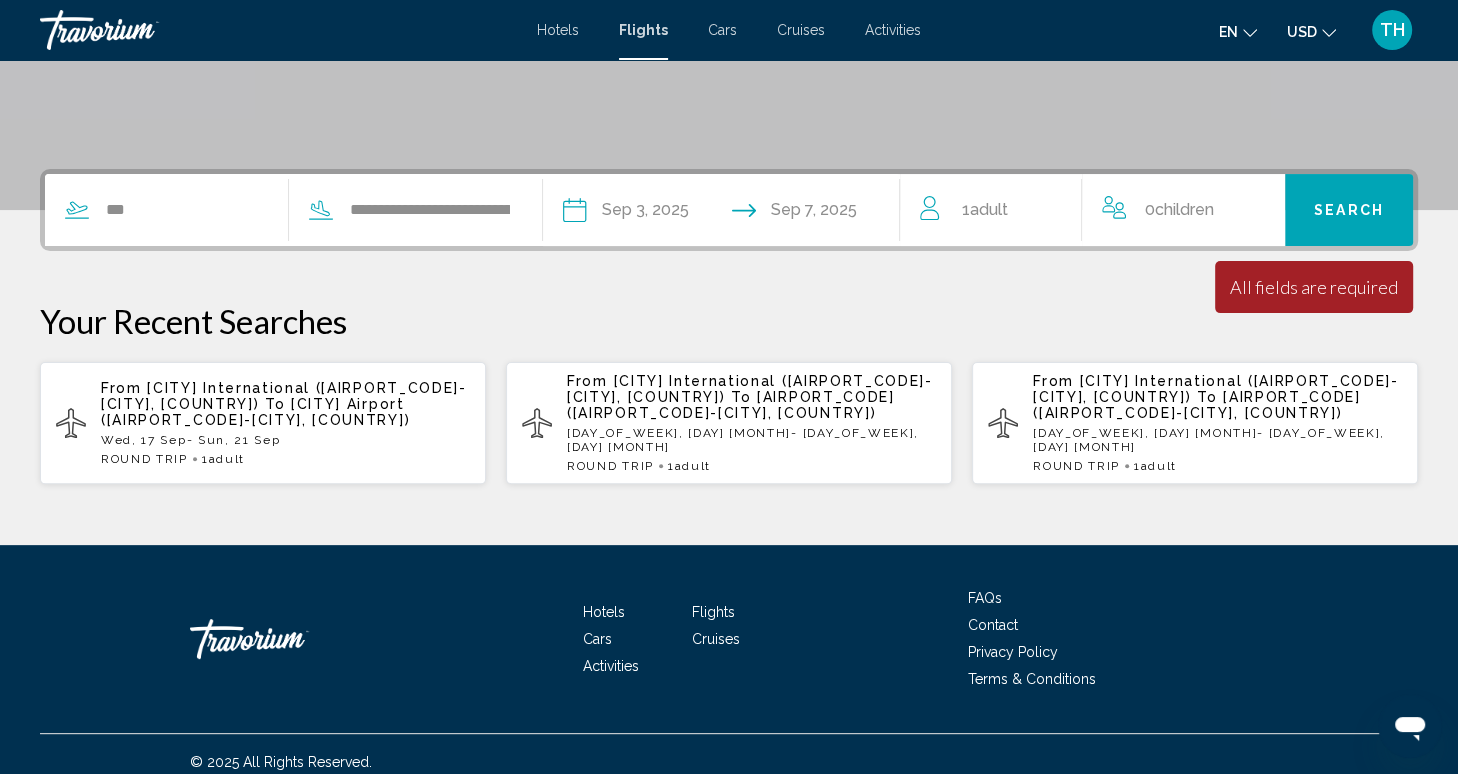 click on "Your Recent Searches" at bounding box center [729, 321] 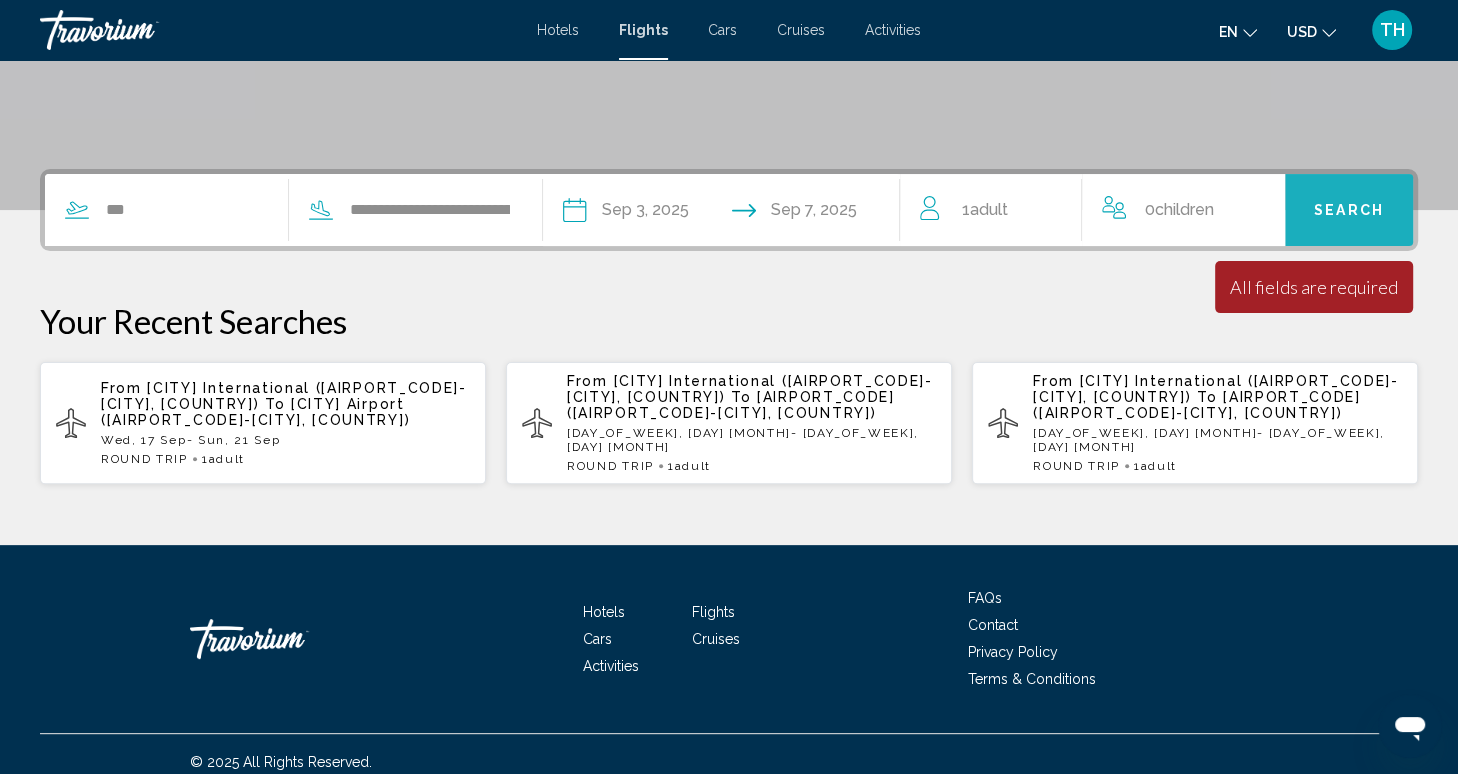 click on "Search" at bounding box center (1349, 211) 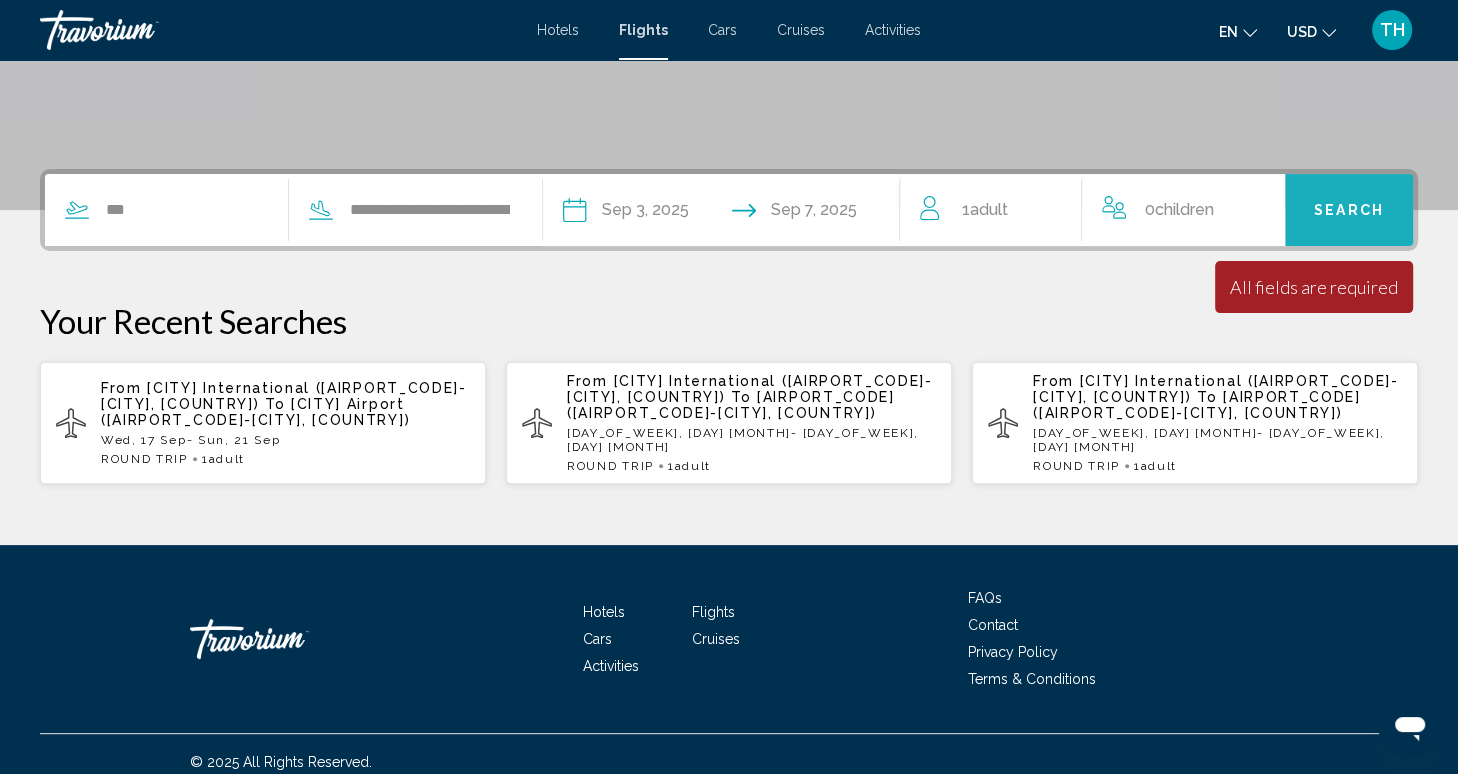 click on "Search" at bounding box center (1349, 211) 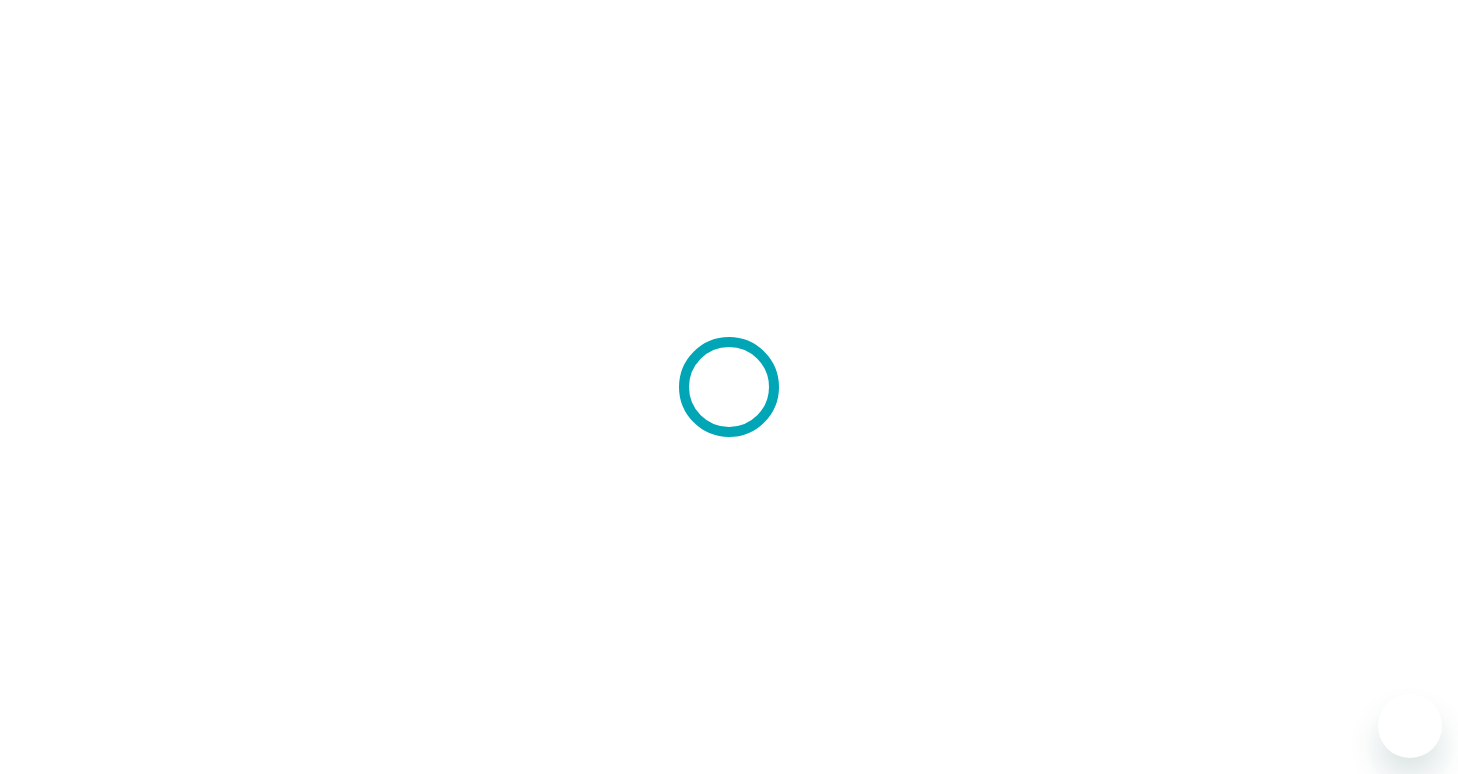 scroll, scrollTop: 0, scrollLeft: 0, axis: both 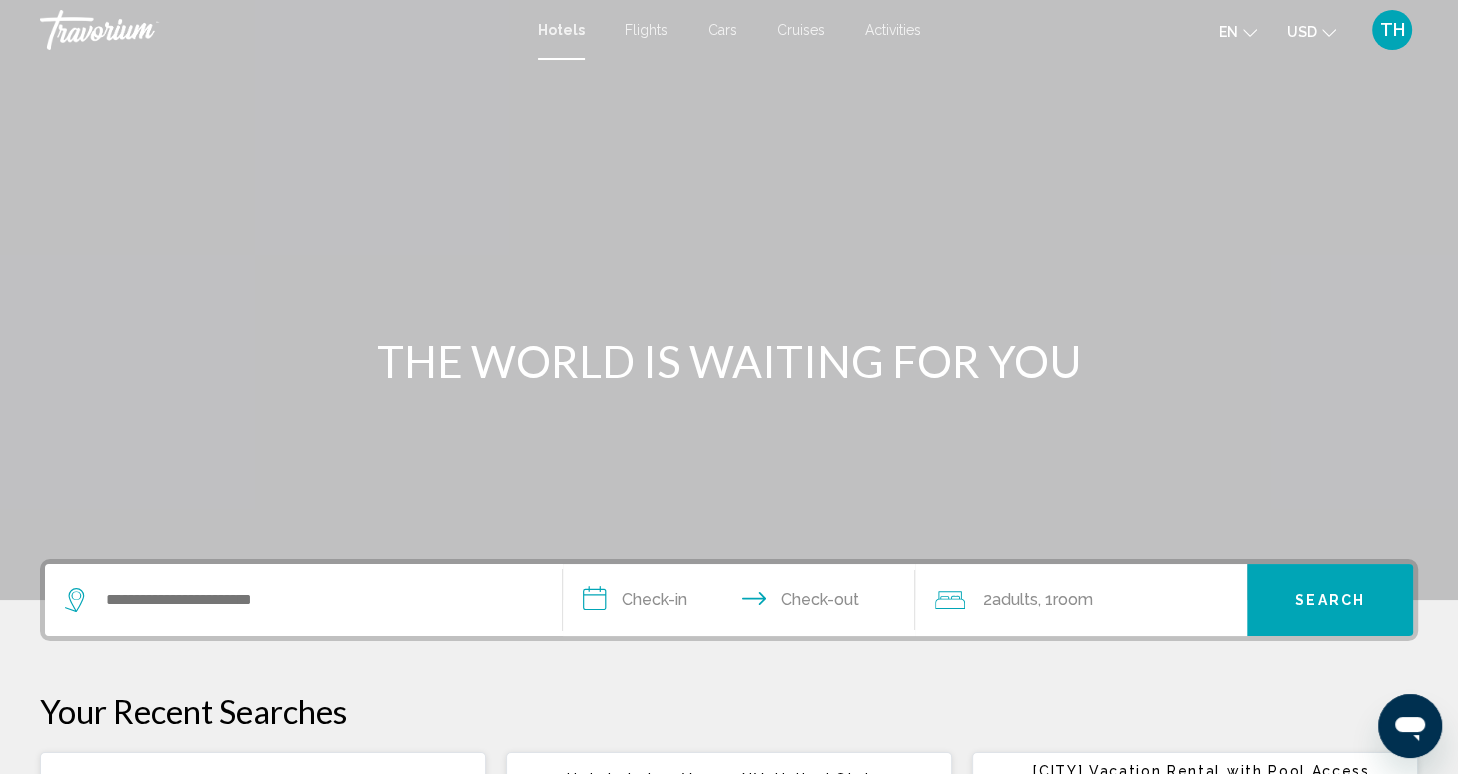 click on "Flights" at bounding box center (646, 30) 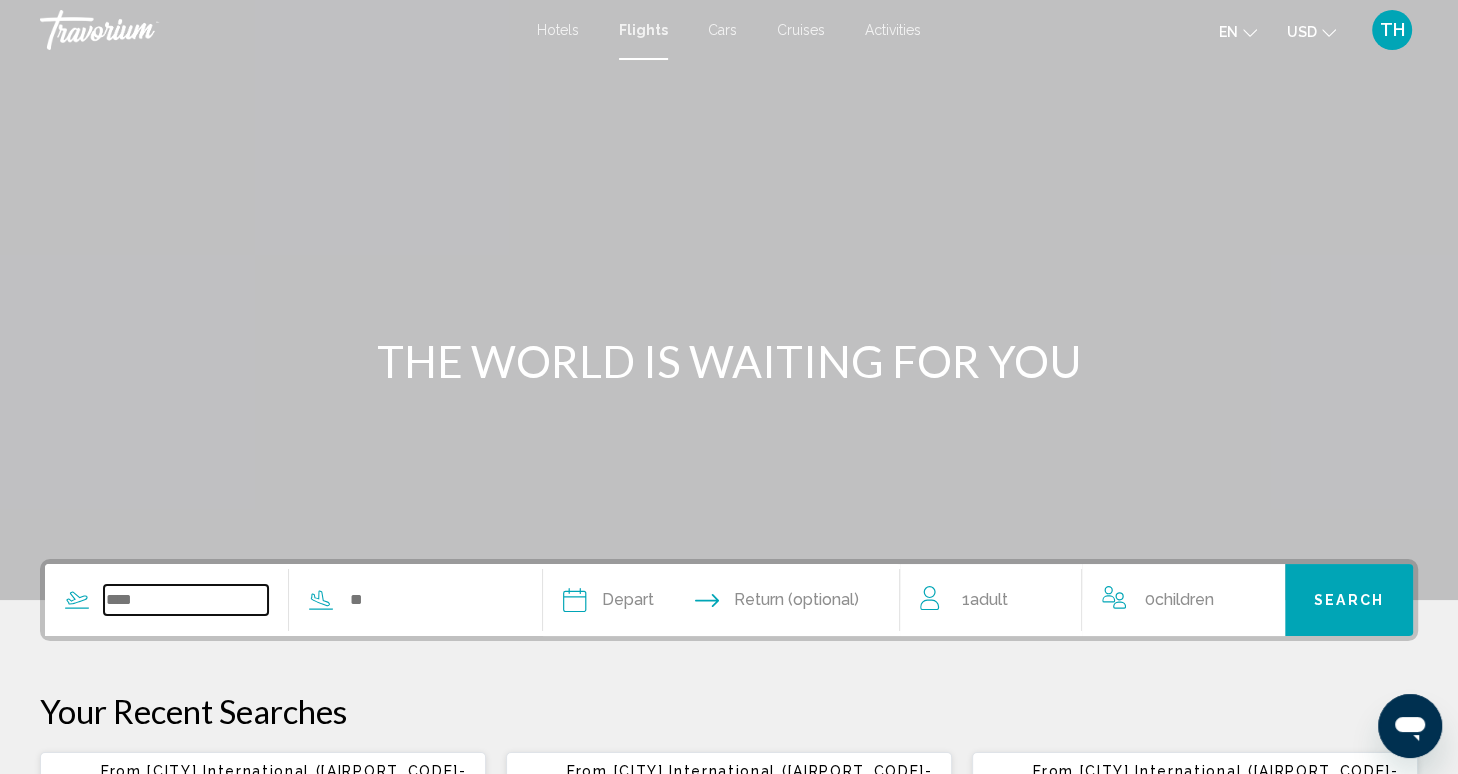 click at bounding box center (186, 600) 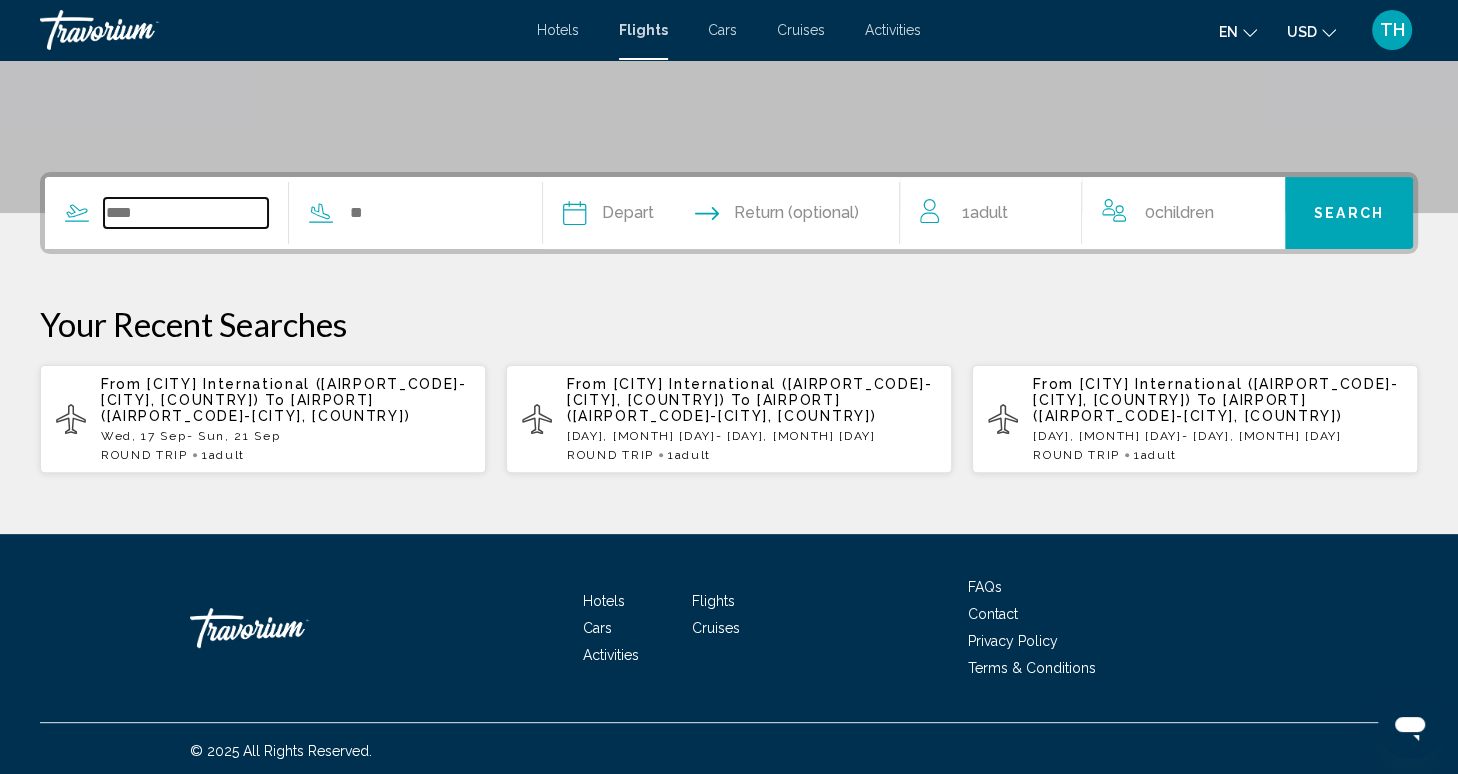 scroll, scrollTop: 390, scrollLeft: 0, axis: vertical 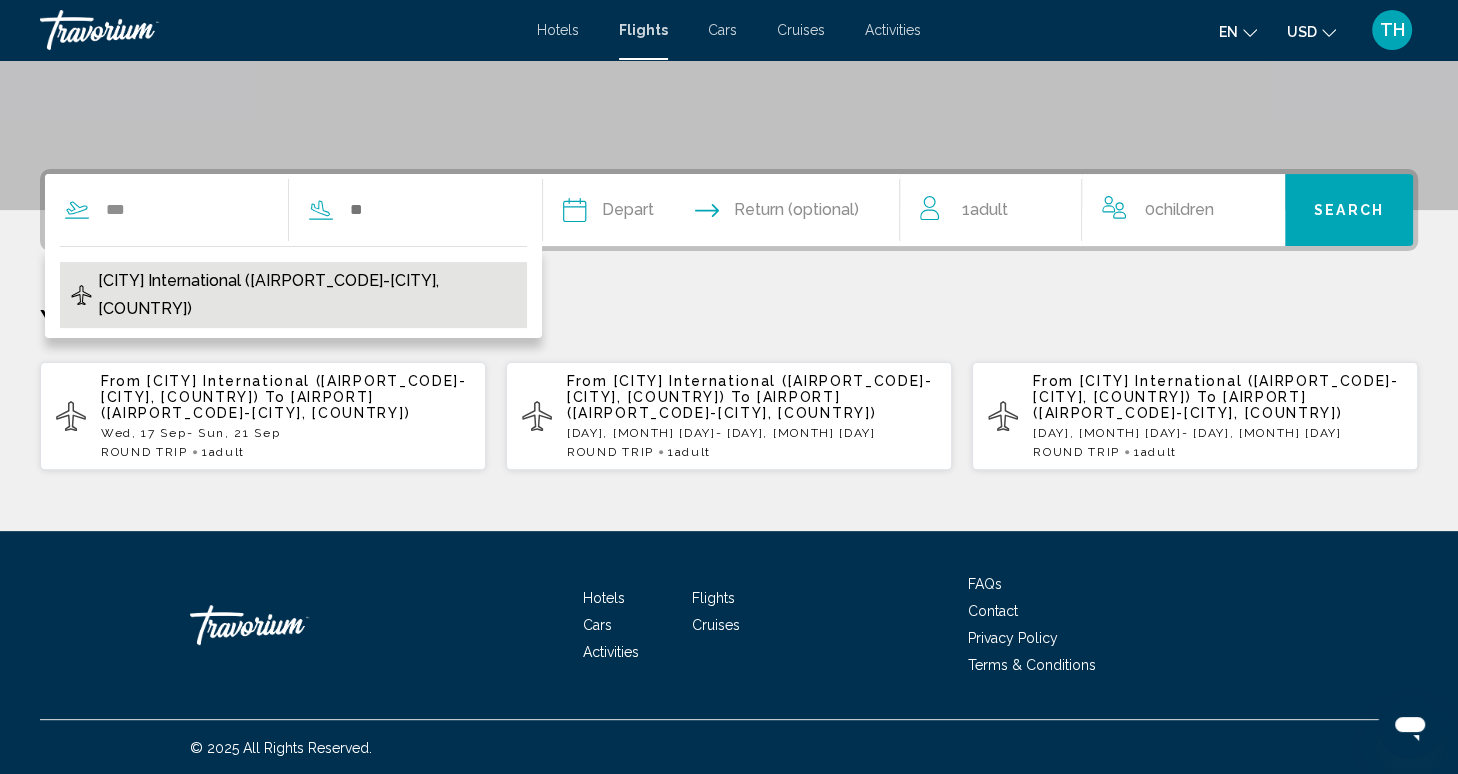 click on "[CITY] International ([AIRPORT_CODE]-[CITY], [COUNTRY])" at bounding box center (307, 295) 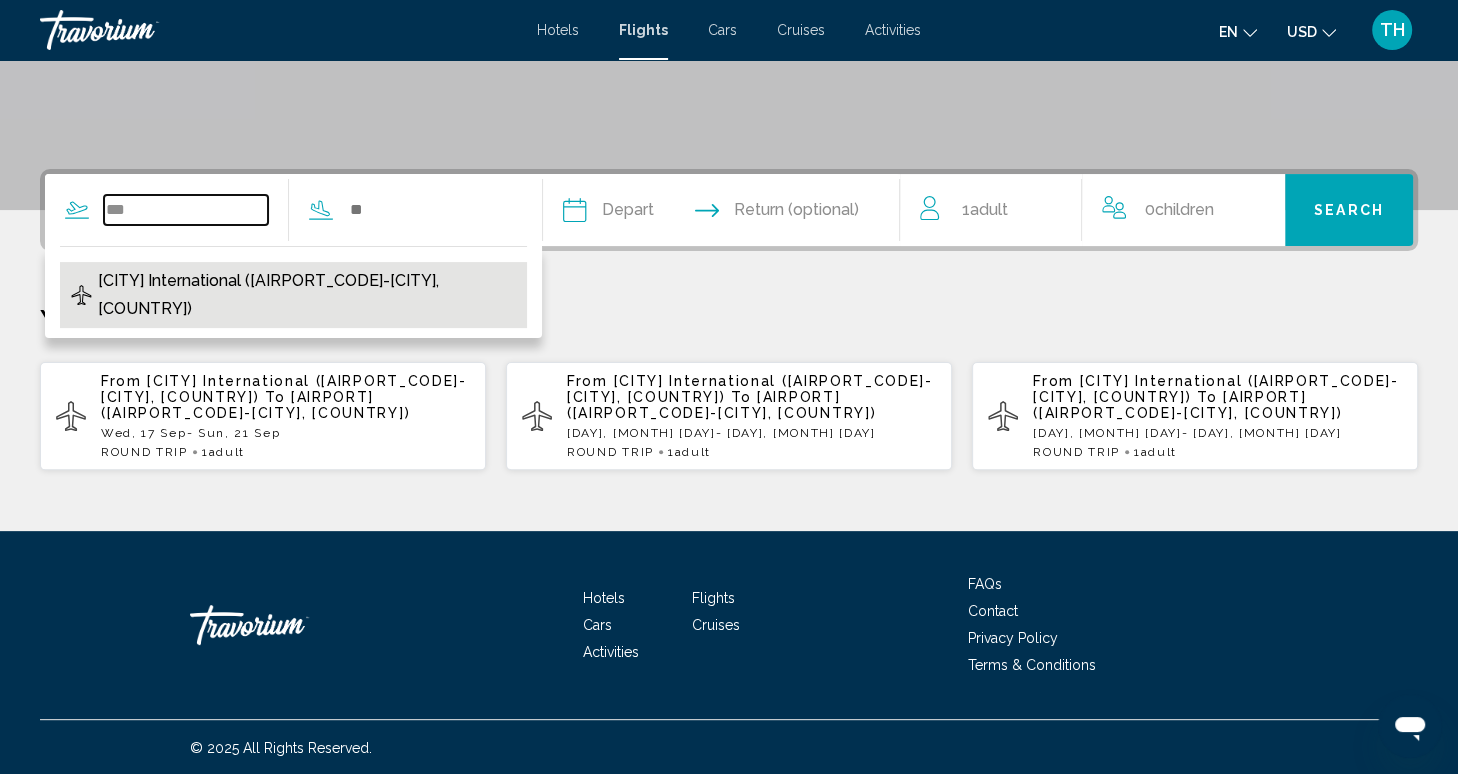 type on "**********" 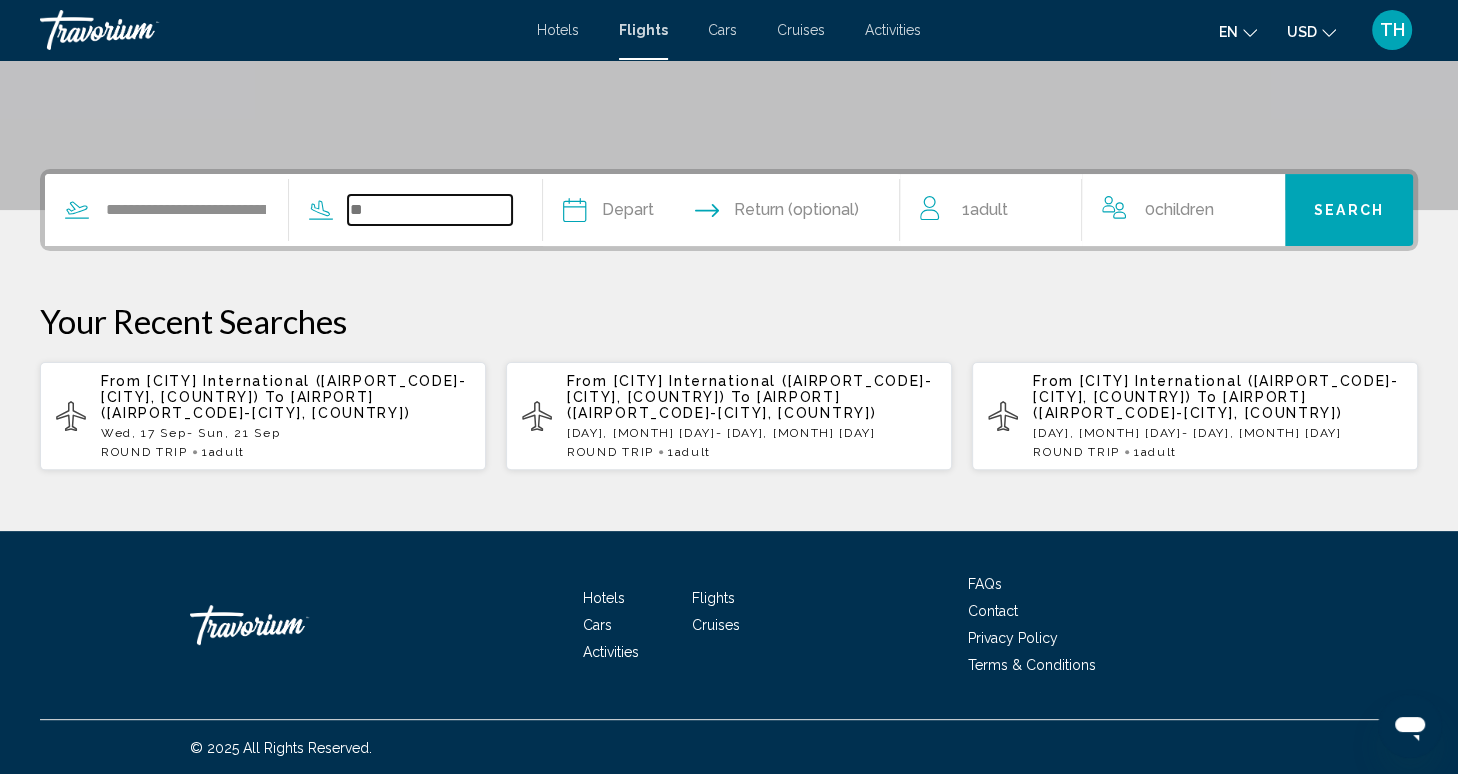 click at bounding box center (430, 210) 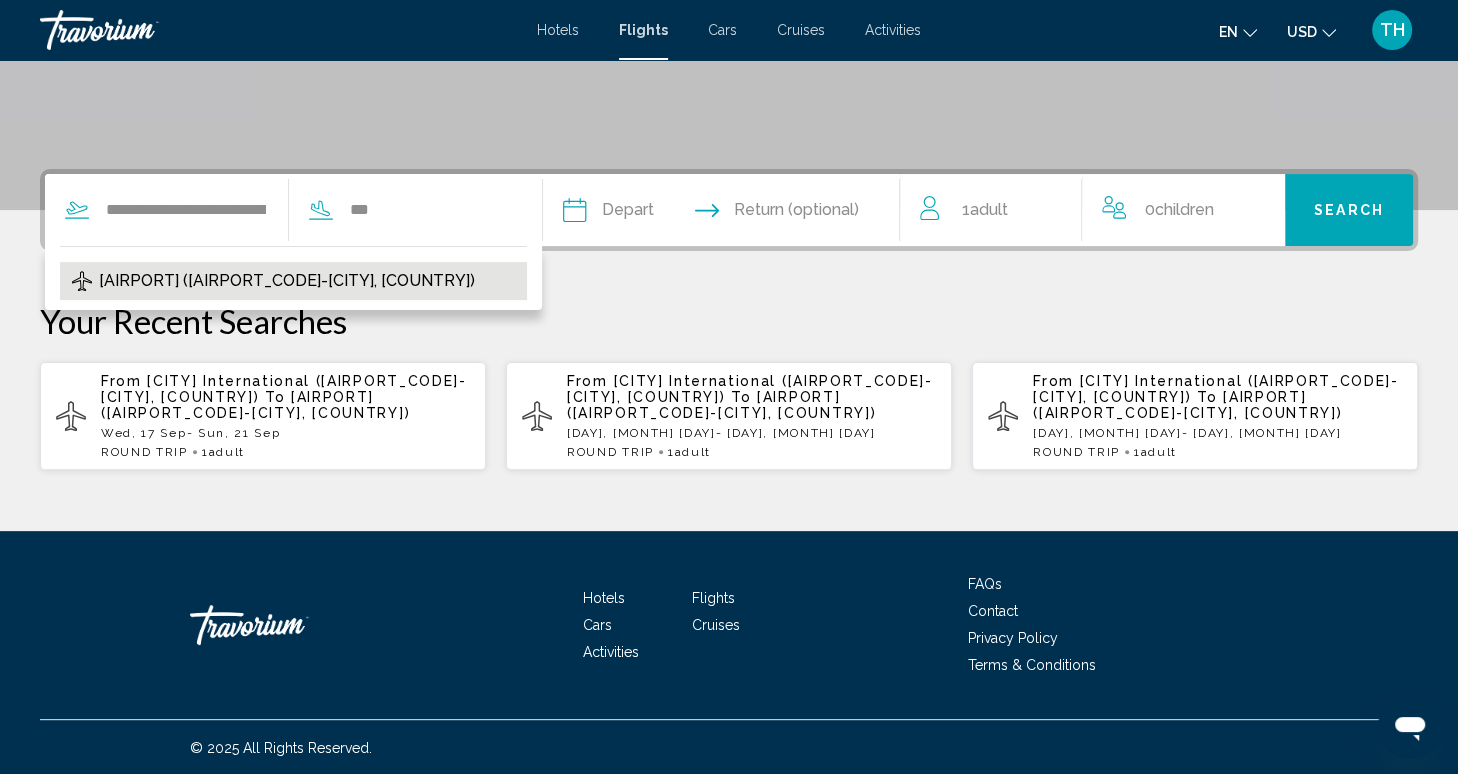 click on "[AIRPORT] ([AIRPORT_CODE]-[CITY], [COUNTRY])" at bounding box center (287, 281) 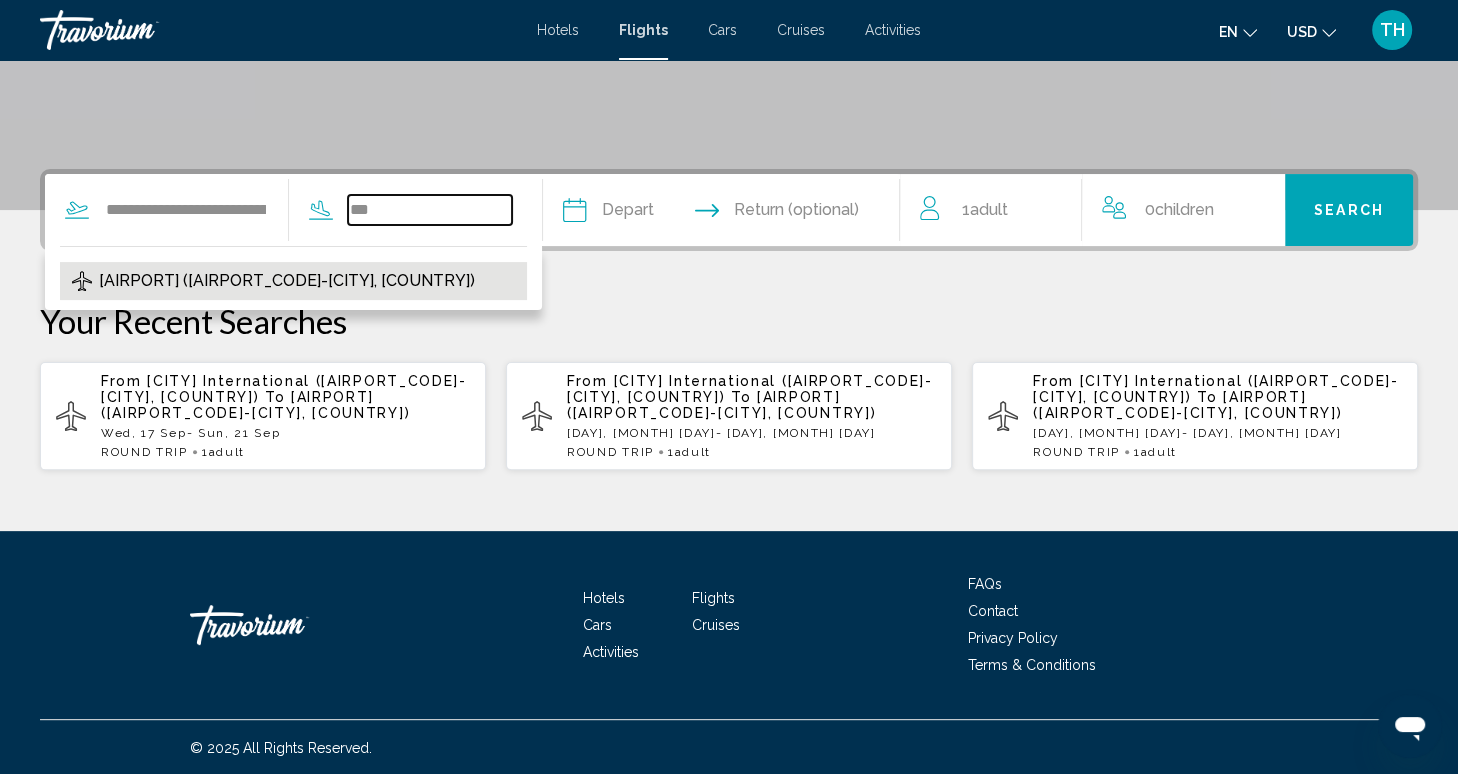 type on "**********" 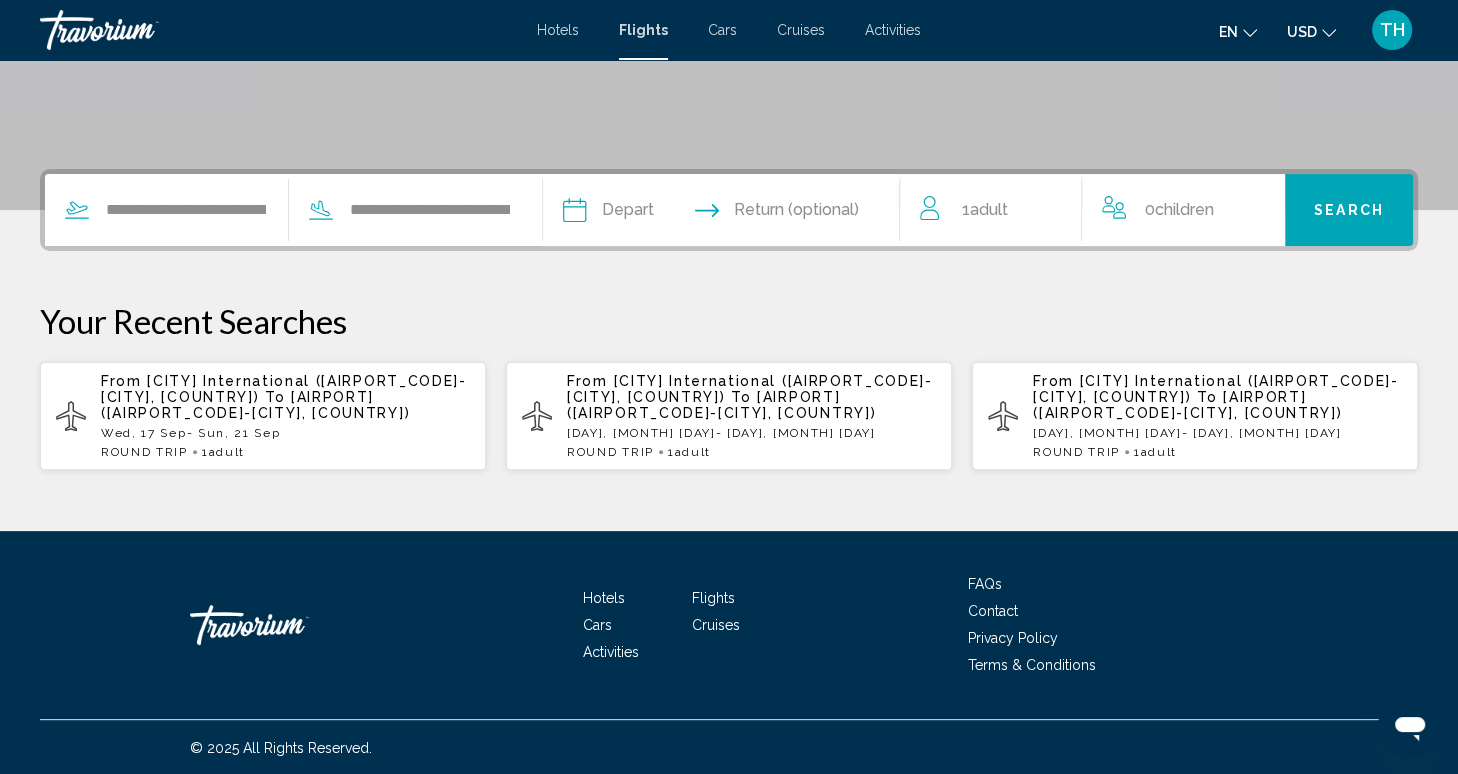 click at bounding box center [646, 213] 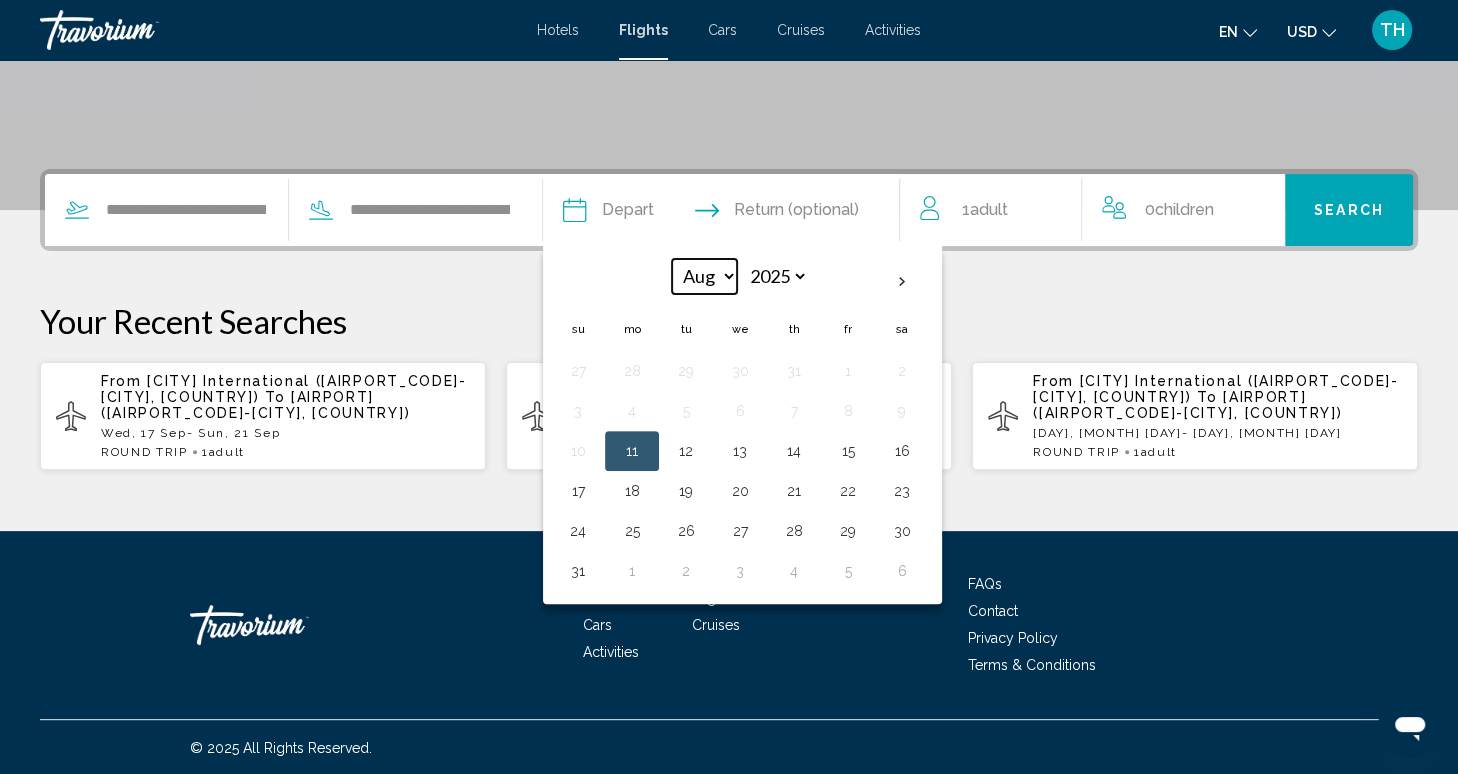 click on "*** *** *** *** *** *** *** *** *** *** *** ***" at bounding box center [704, 276] 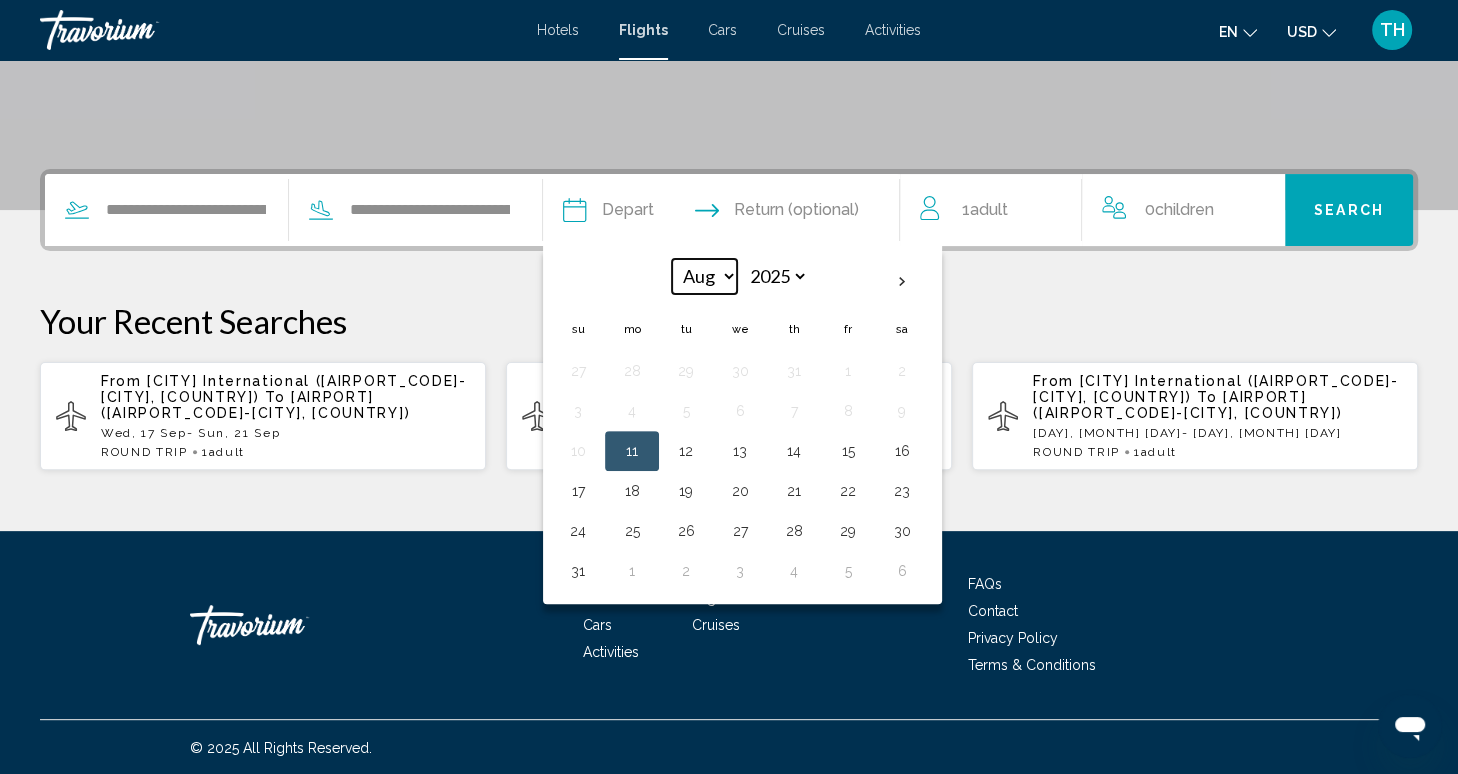 select on "*" 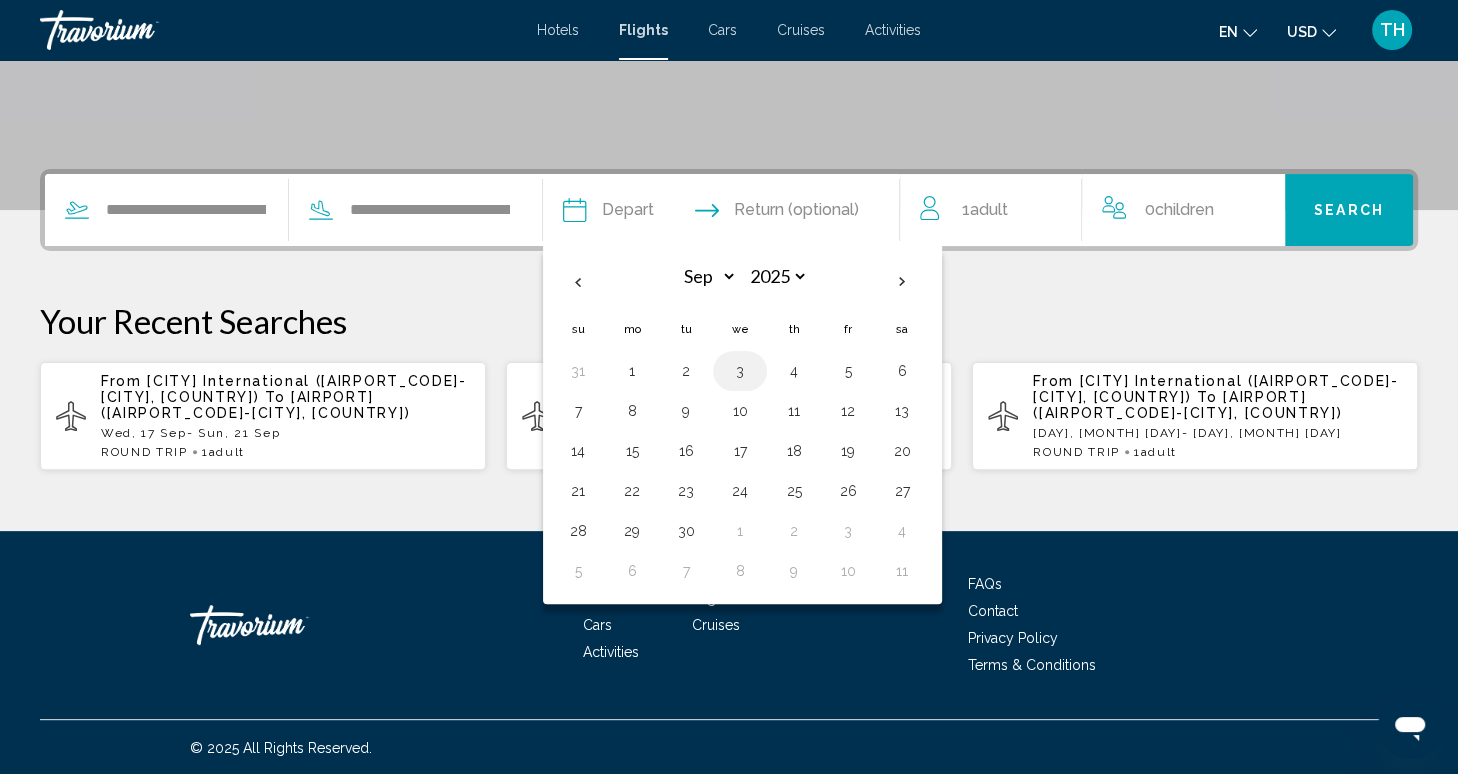 click on "3" at bounding box center [740, 371] 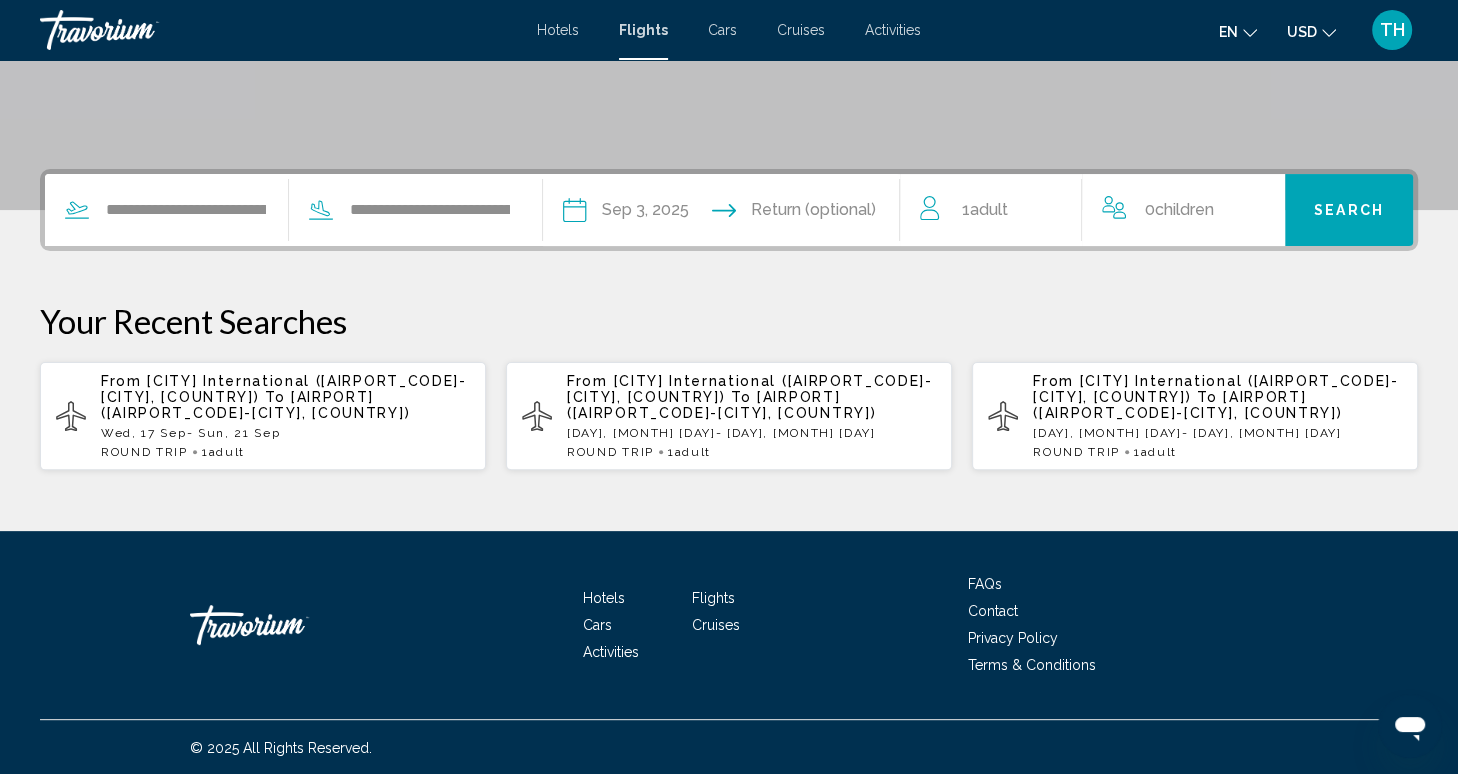 click at bounding box center [820, 213] 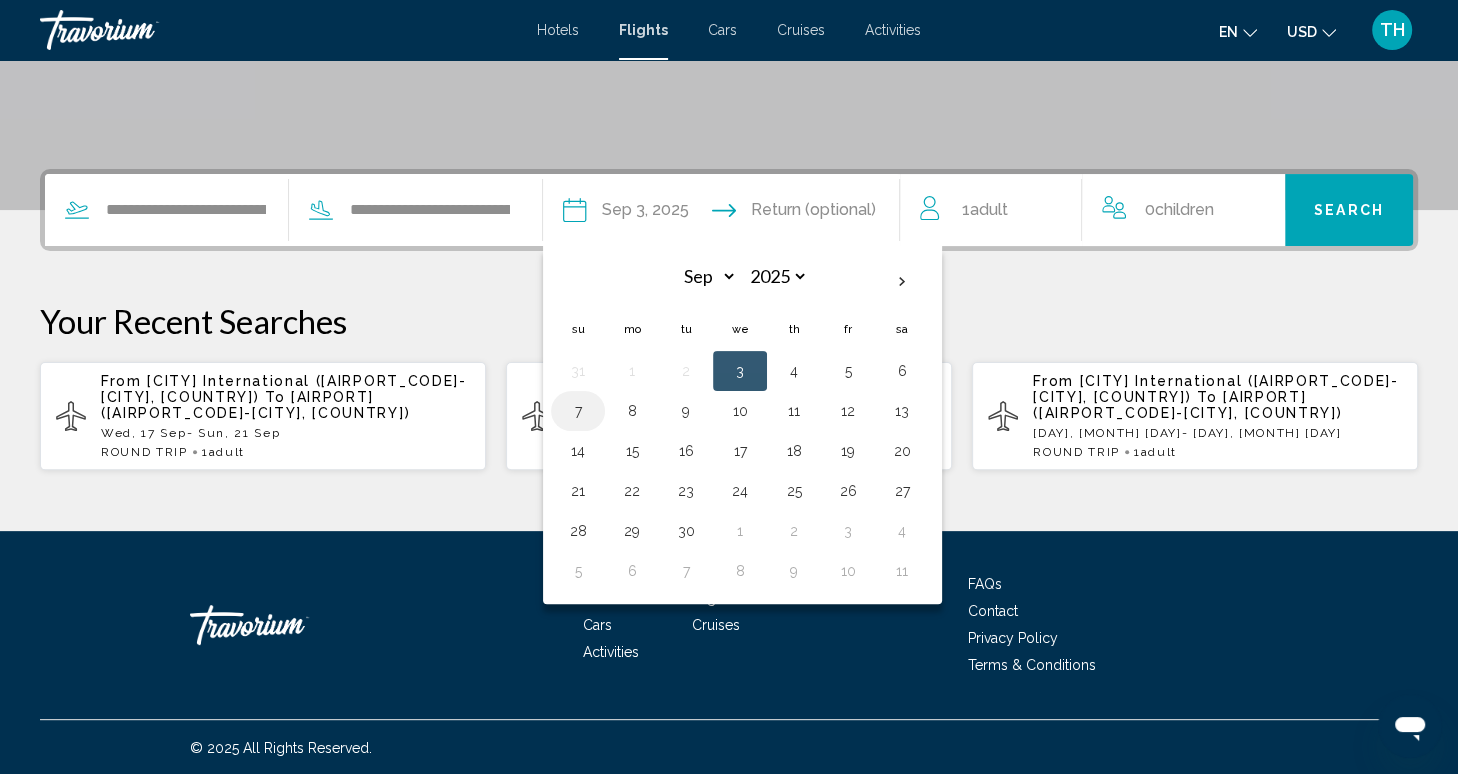 click on "7" at bounding box center (578, 411) 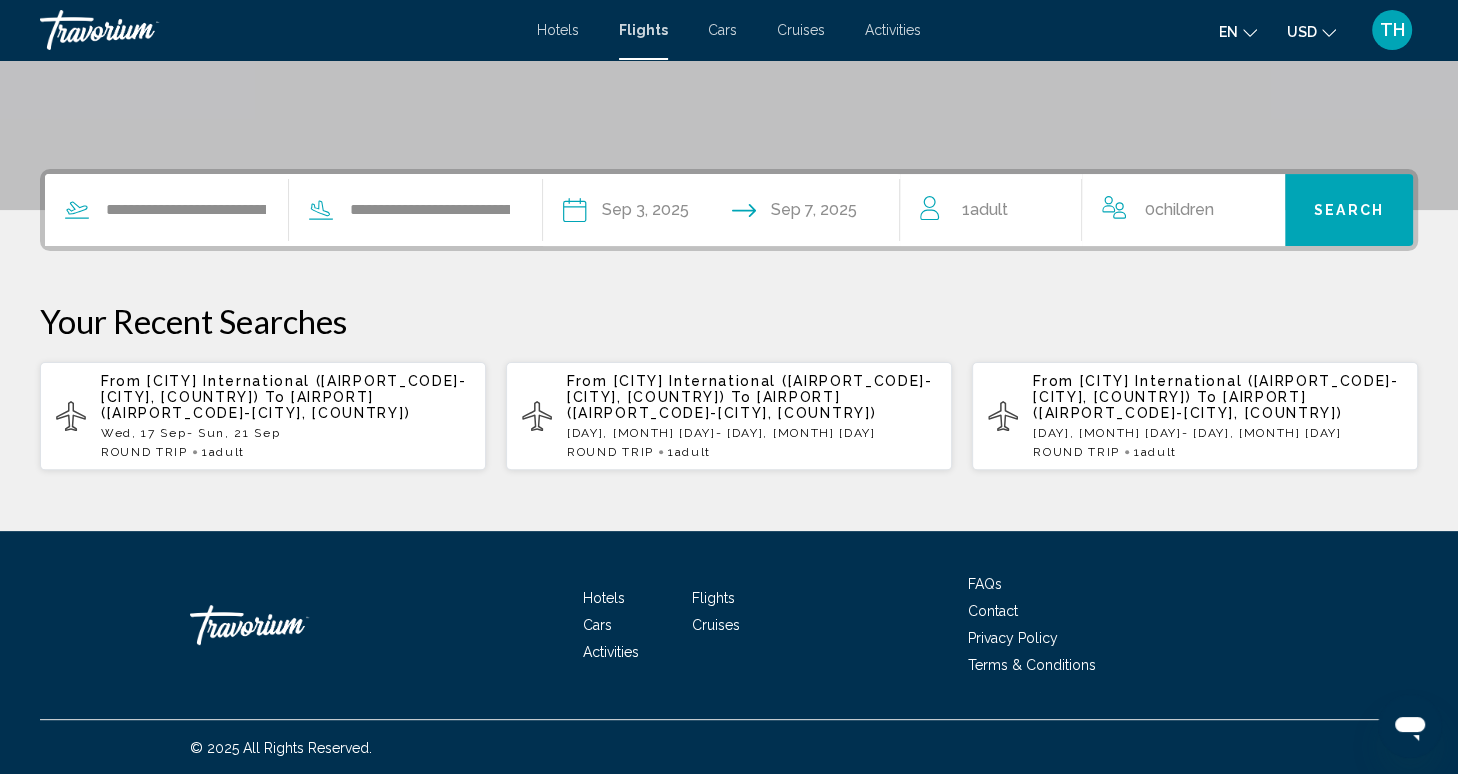 click on "**********" at bounding box center (729, 320) 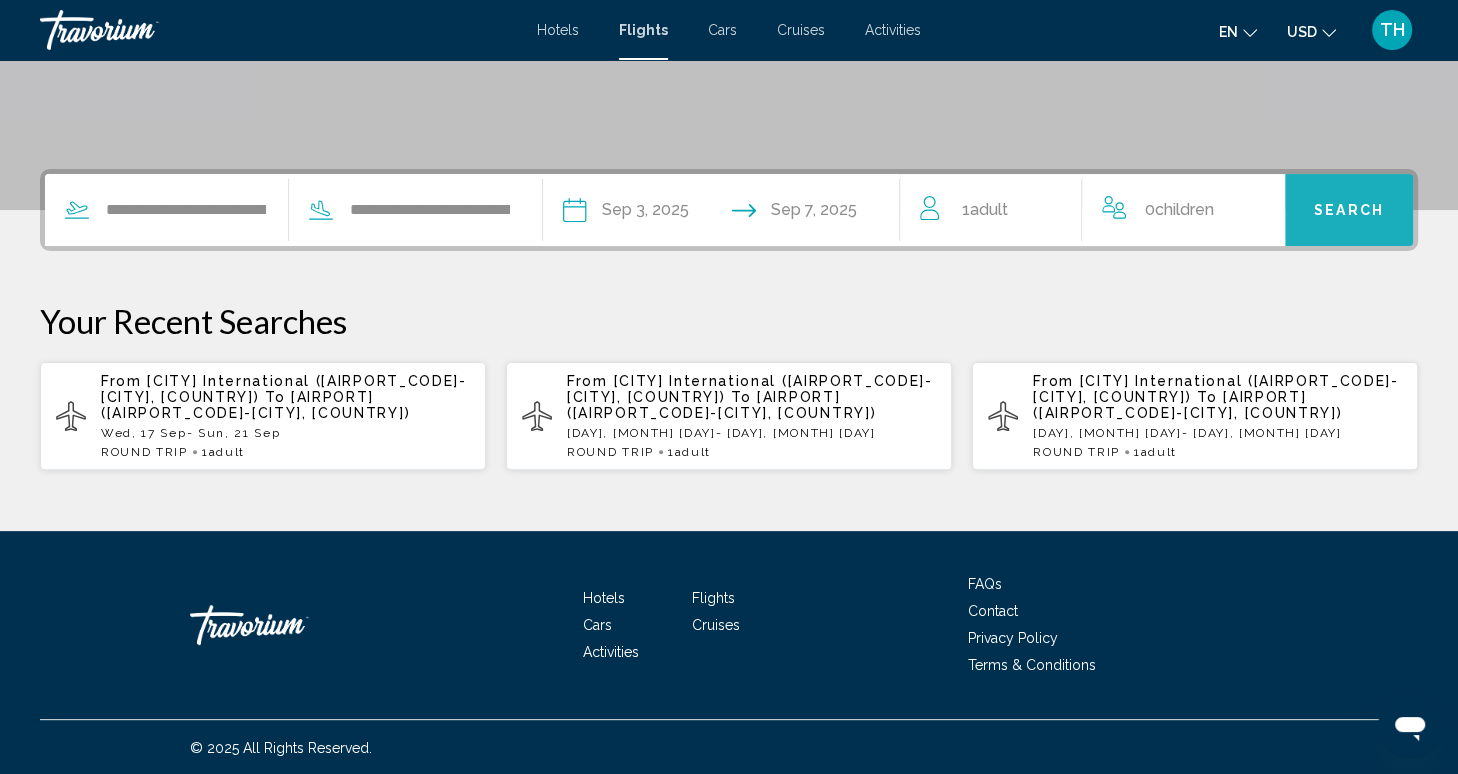 click on "Search" at bounding box center (1349, 211) 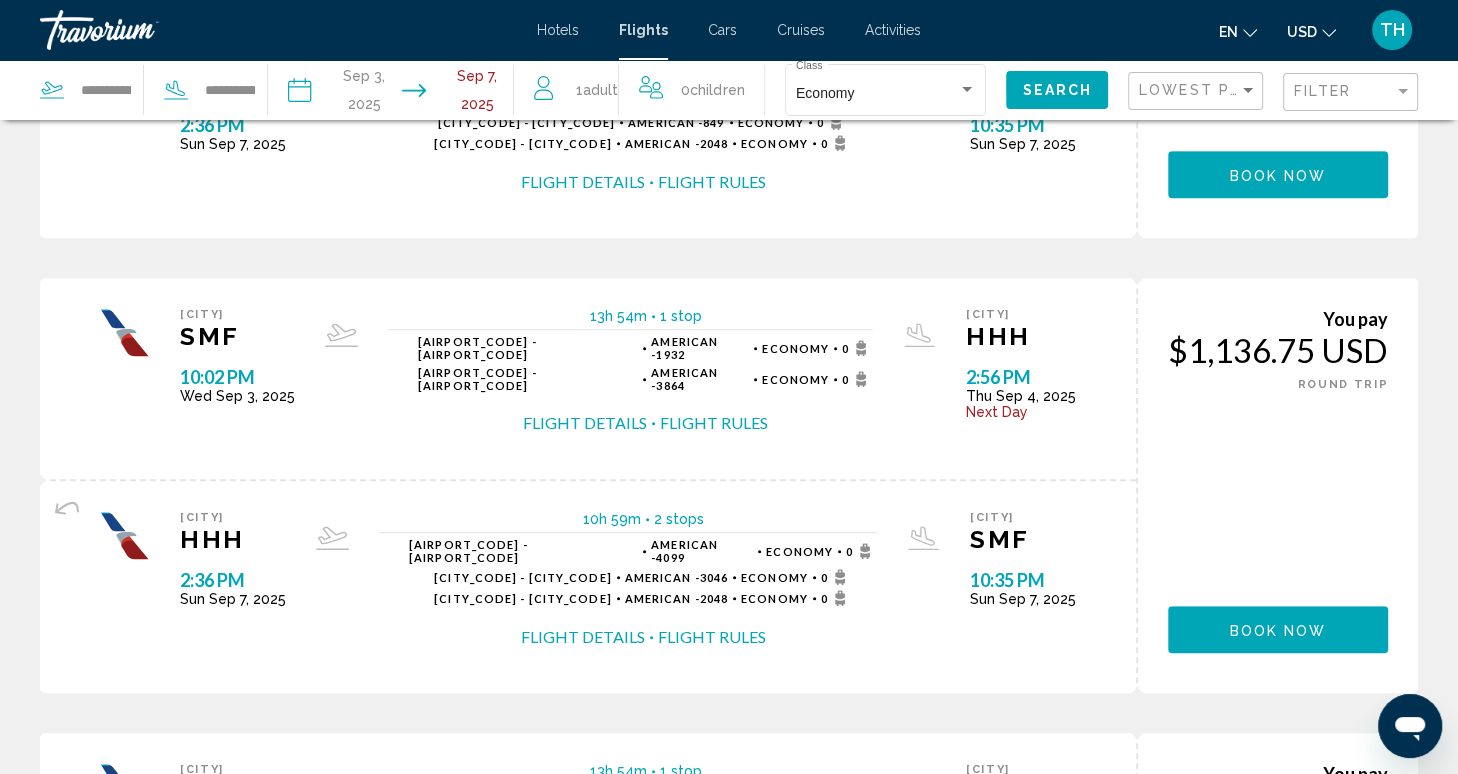 scroll, scrollTop: 0, scrollLeft: 0, axis: both 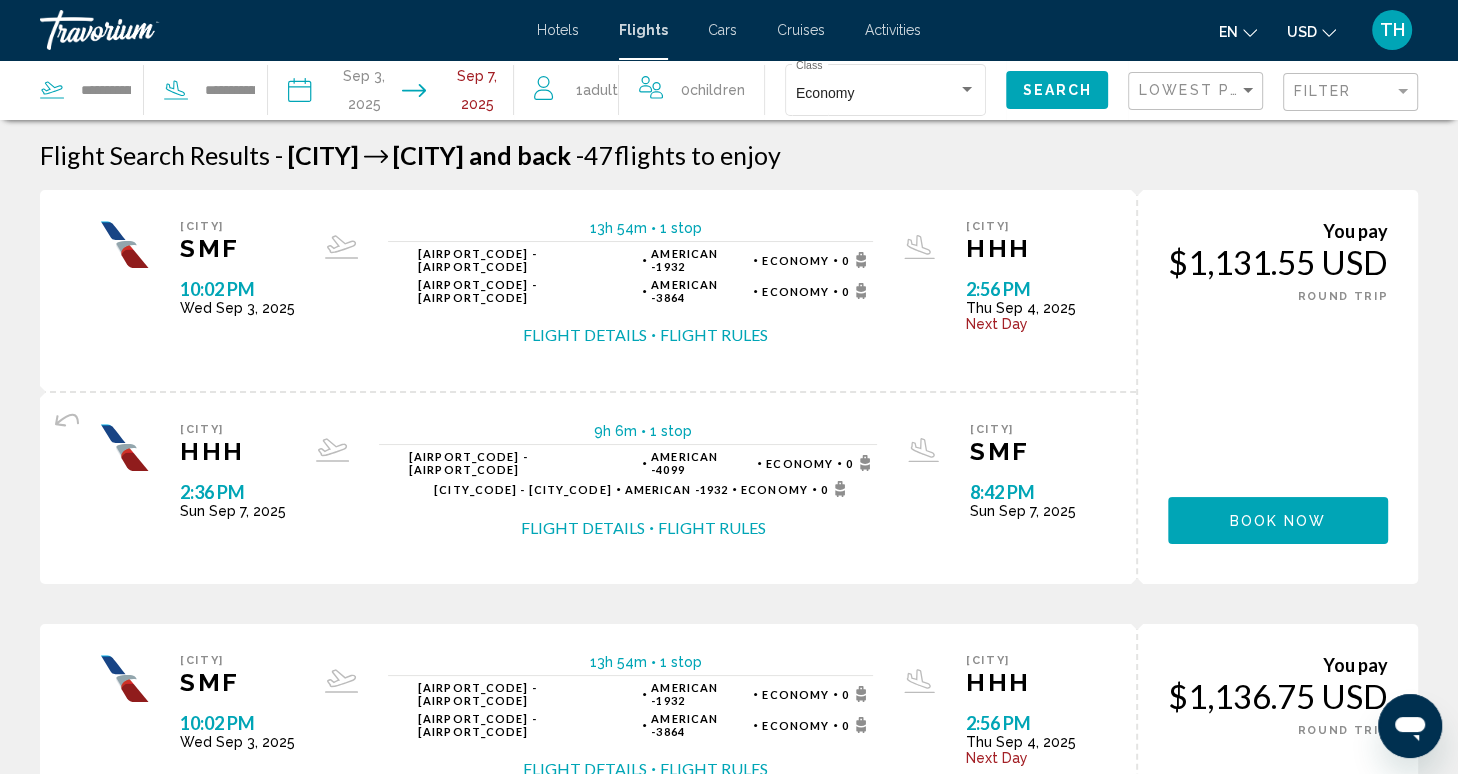 click on "TH" at bounding box center [1392, 30] 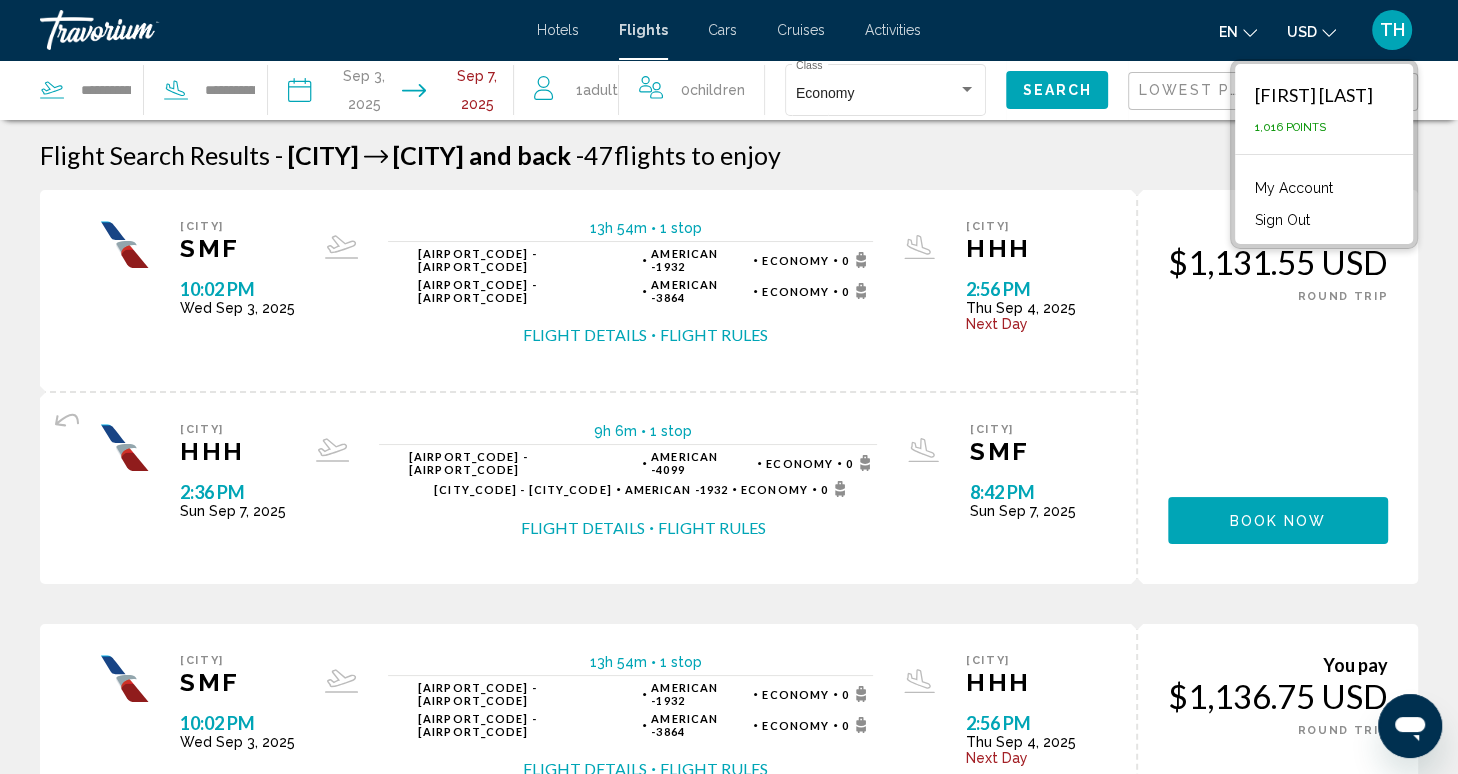 click on "Sign Out" at bounding box center [1282, 220] 